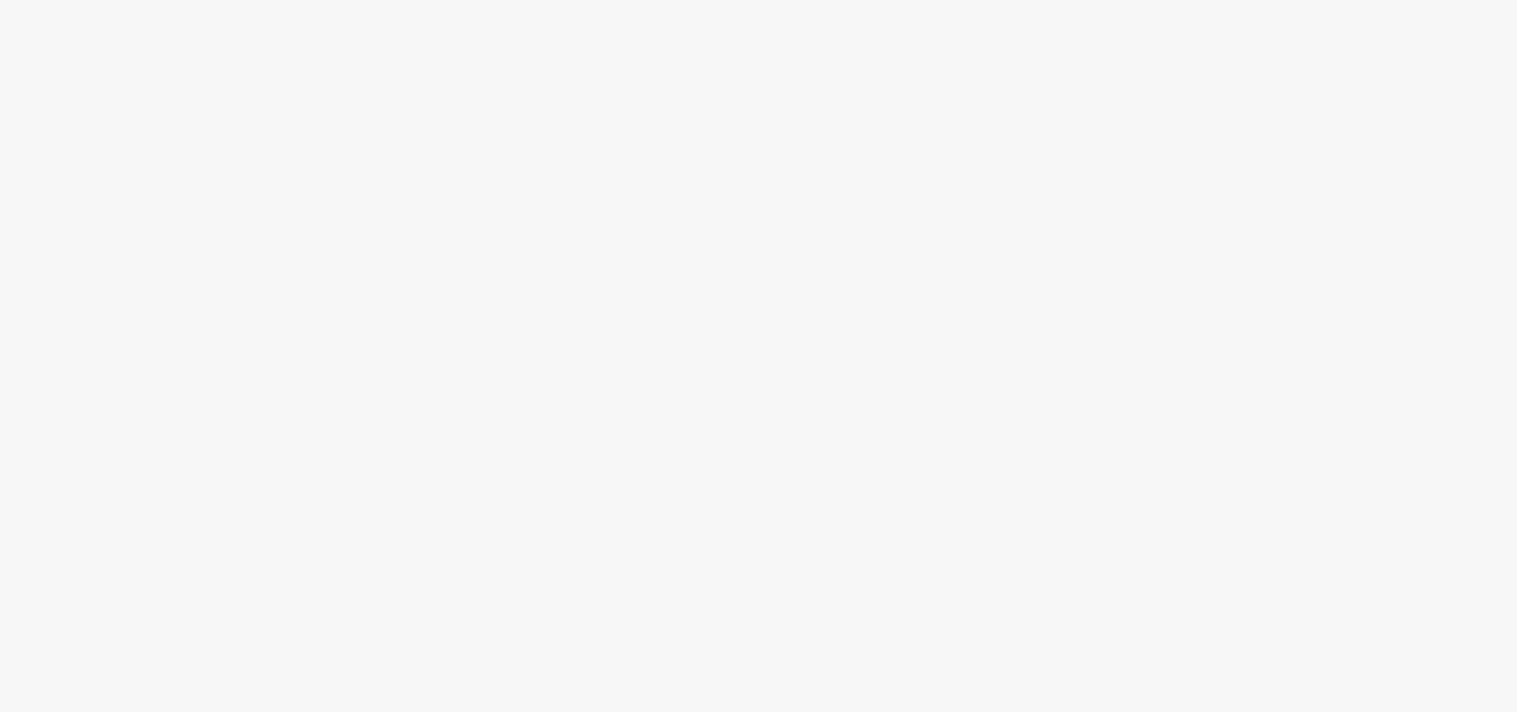 scroll, scrollTop: 0, scrollLeft: 0, axis: both 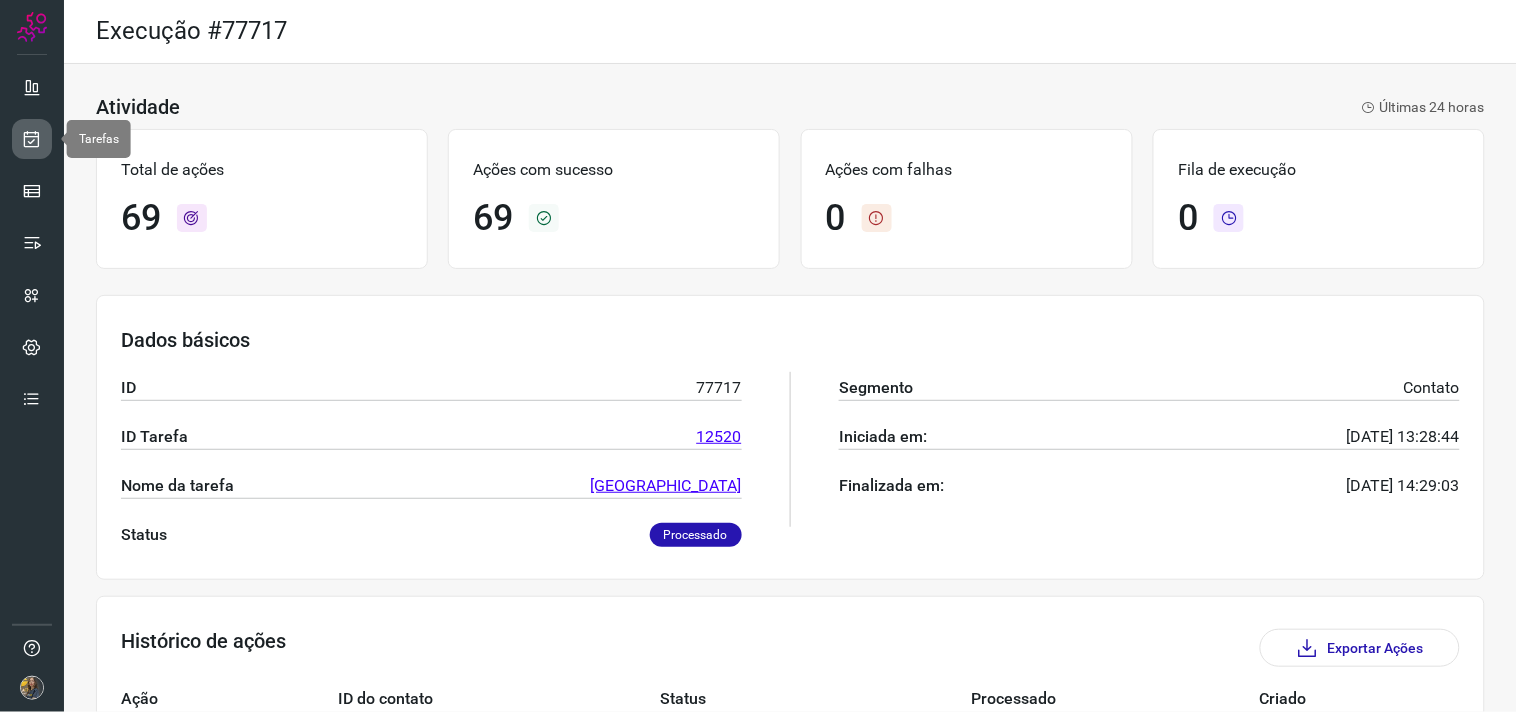 click at bounding box center [32, 139] 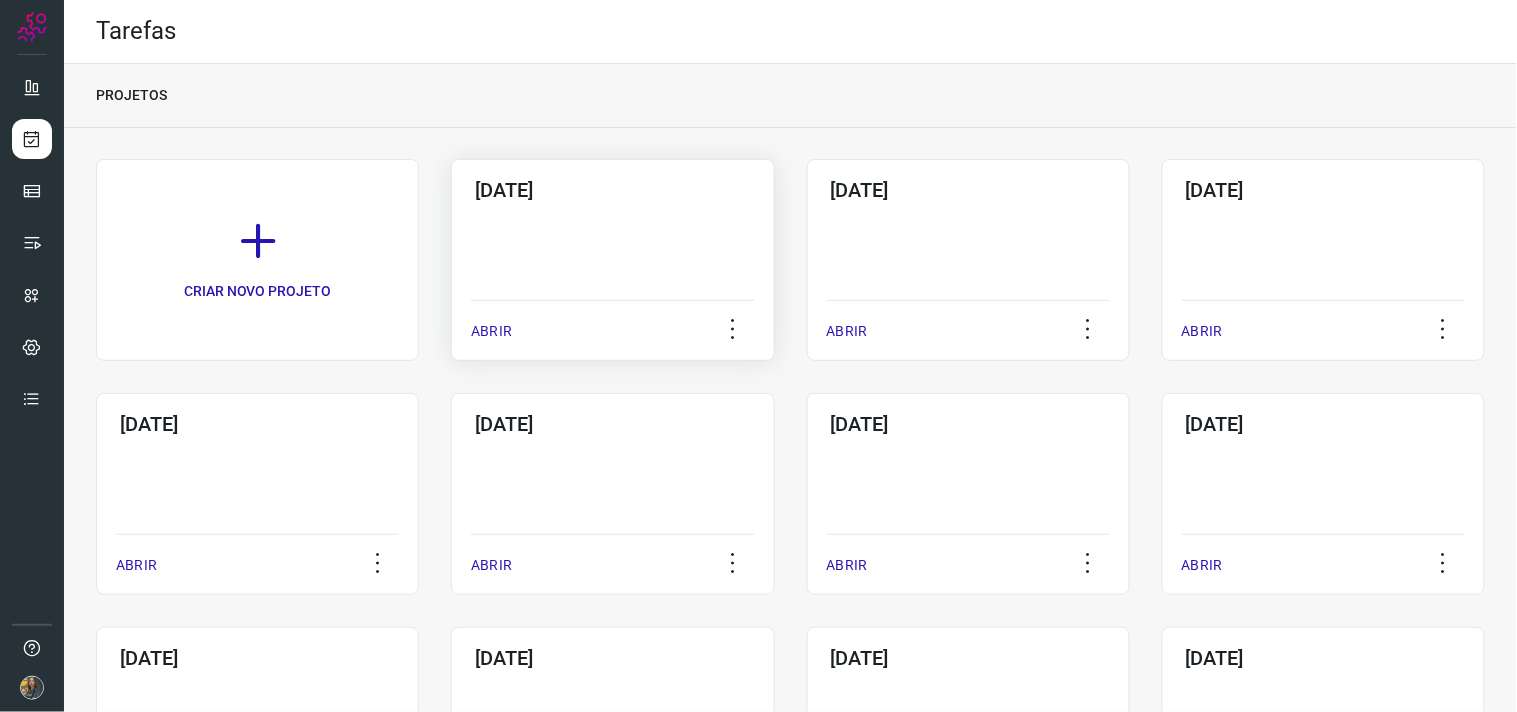 click on "[DATE]  ABRIR" 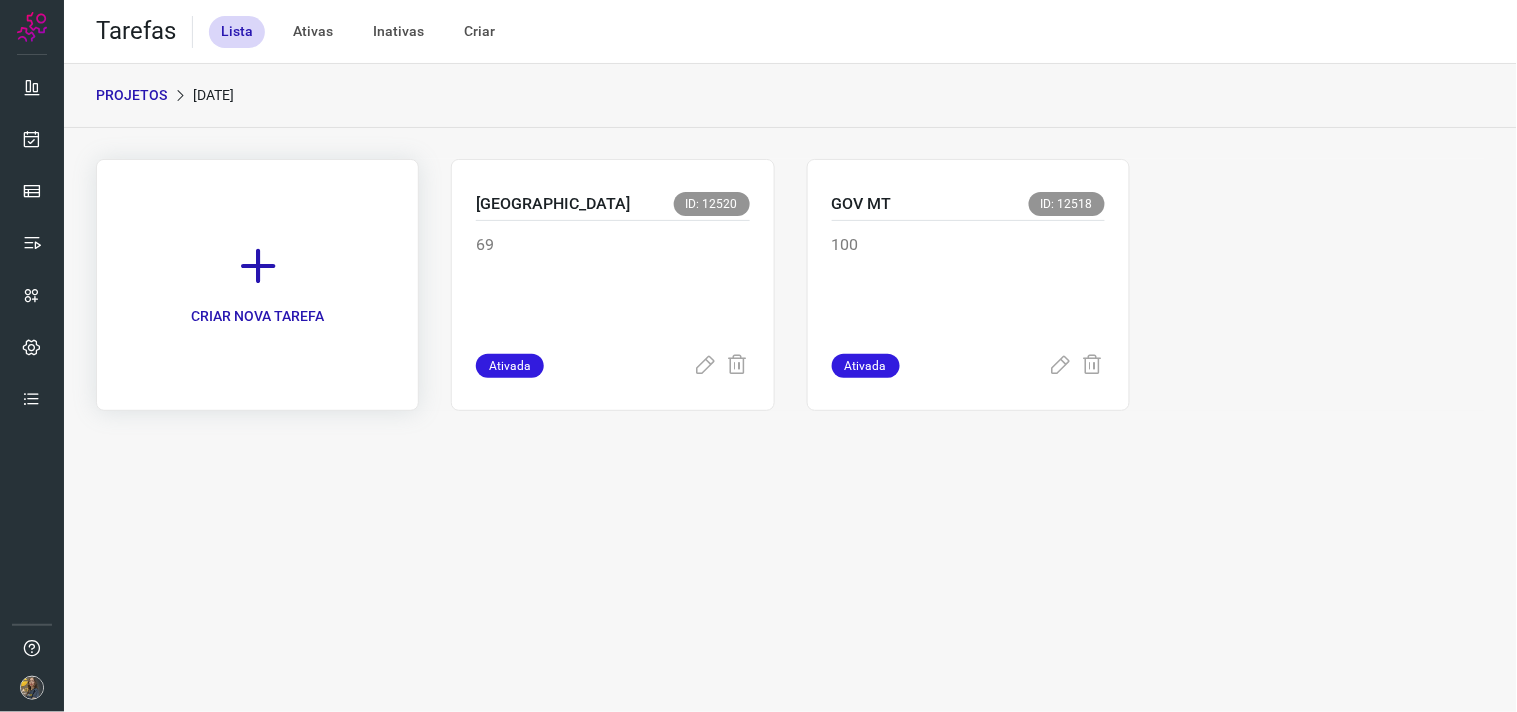 click on "CRIAR NOVA TAREFA" at bounding box center (257, 316) 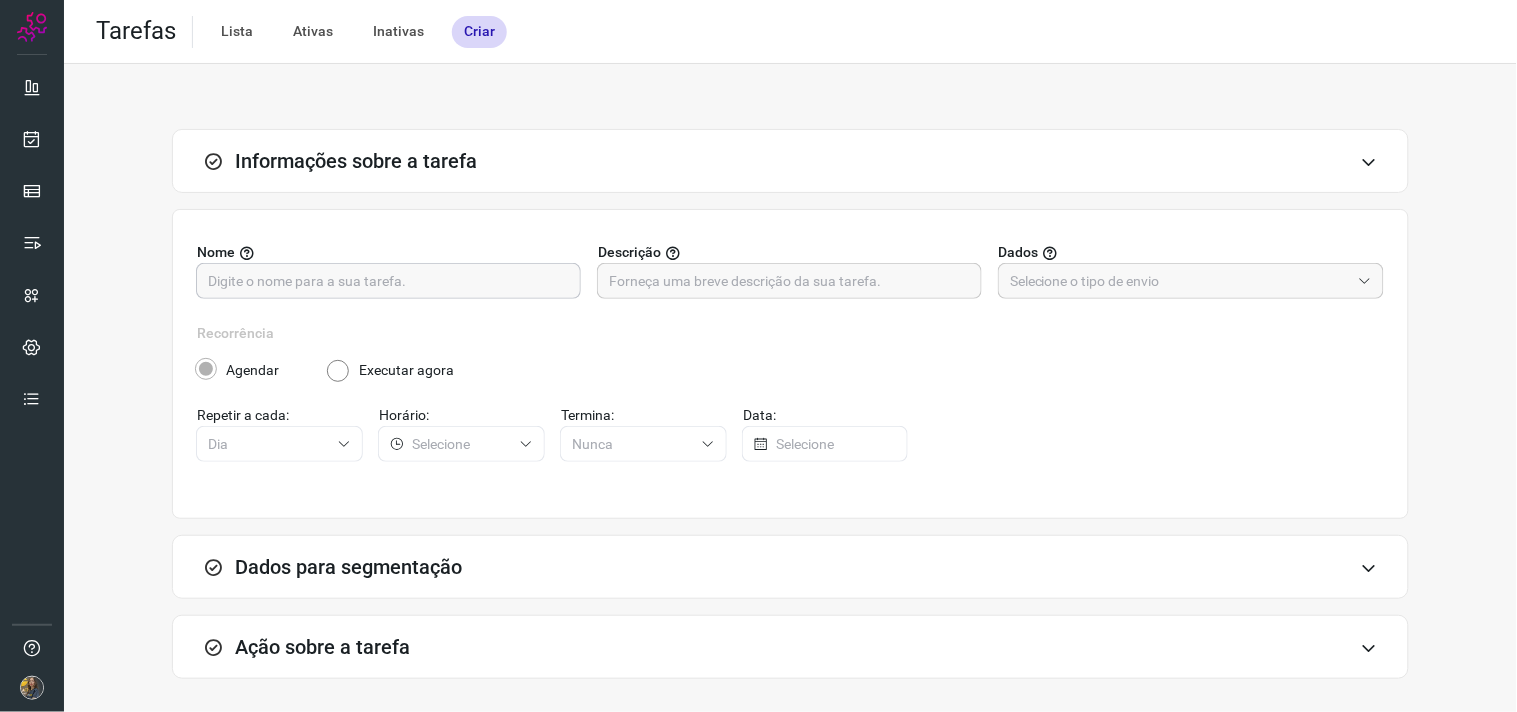 drag, startPoint x: 335, startPoint y: 300, endPoint x: 326, endPoint y: 288, distance: 15 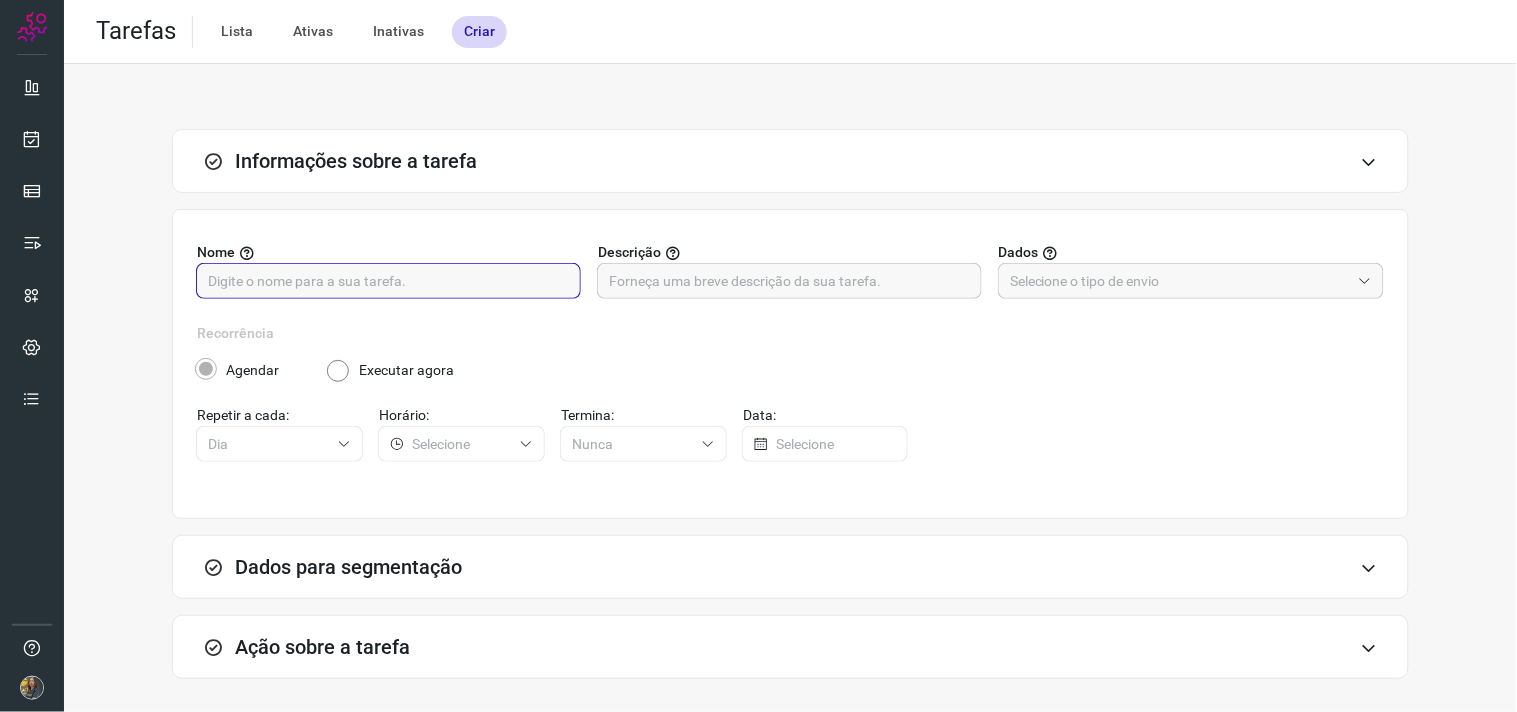 click at bounding box center (388, 281) 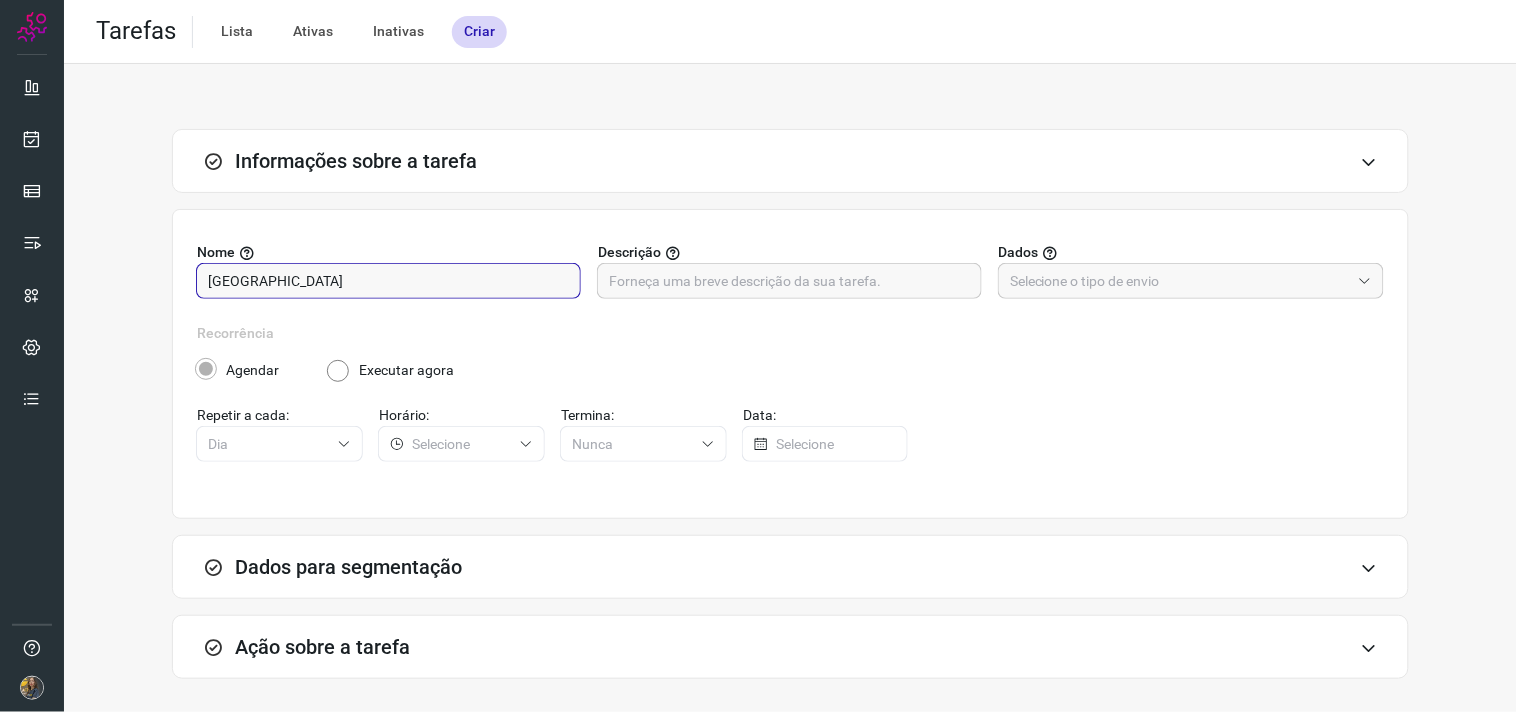 type on "[GEOGRAPHIC_DATA]" 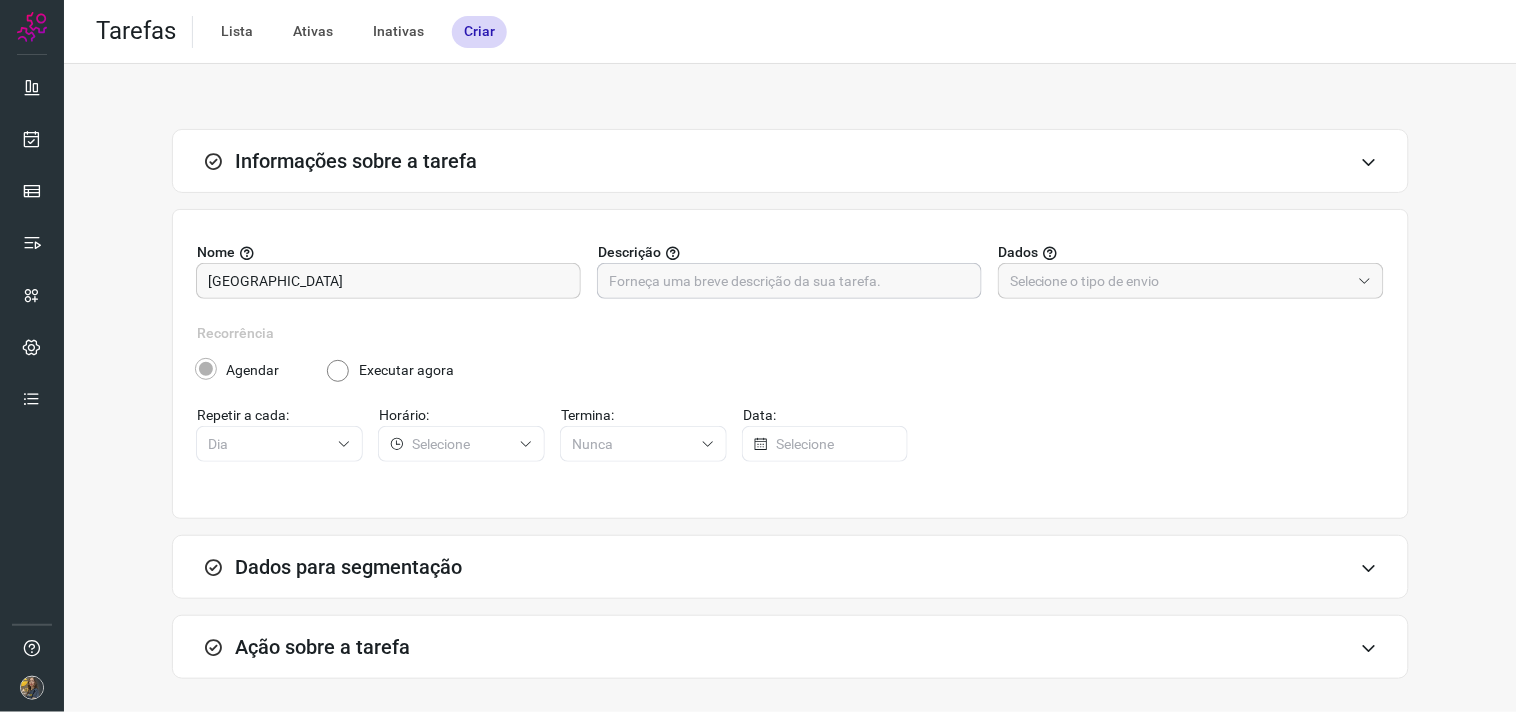 click at bounding box center [789, 281] 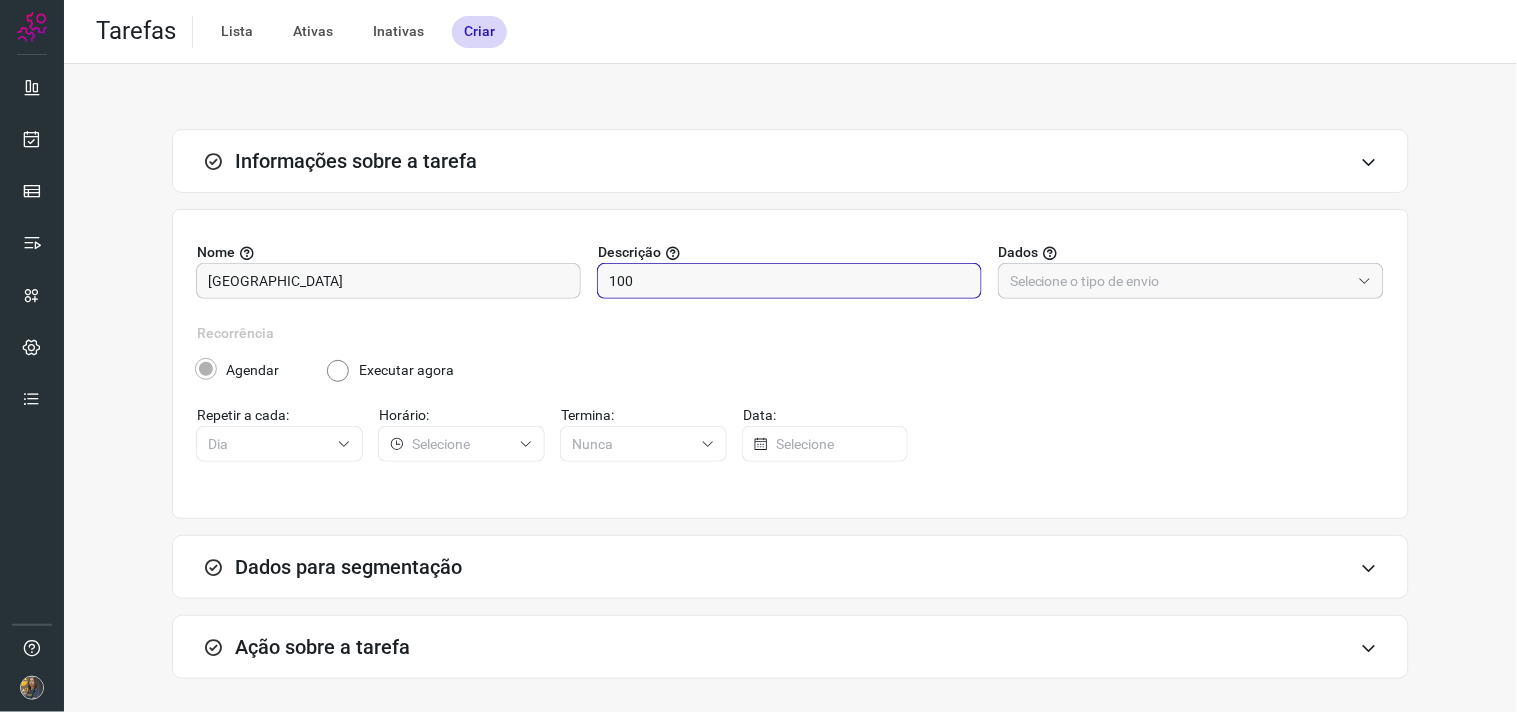 type on "100" 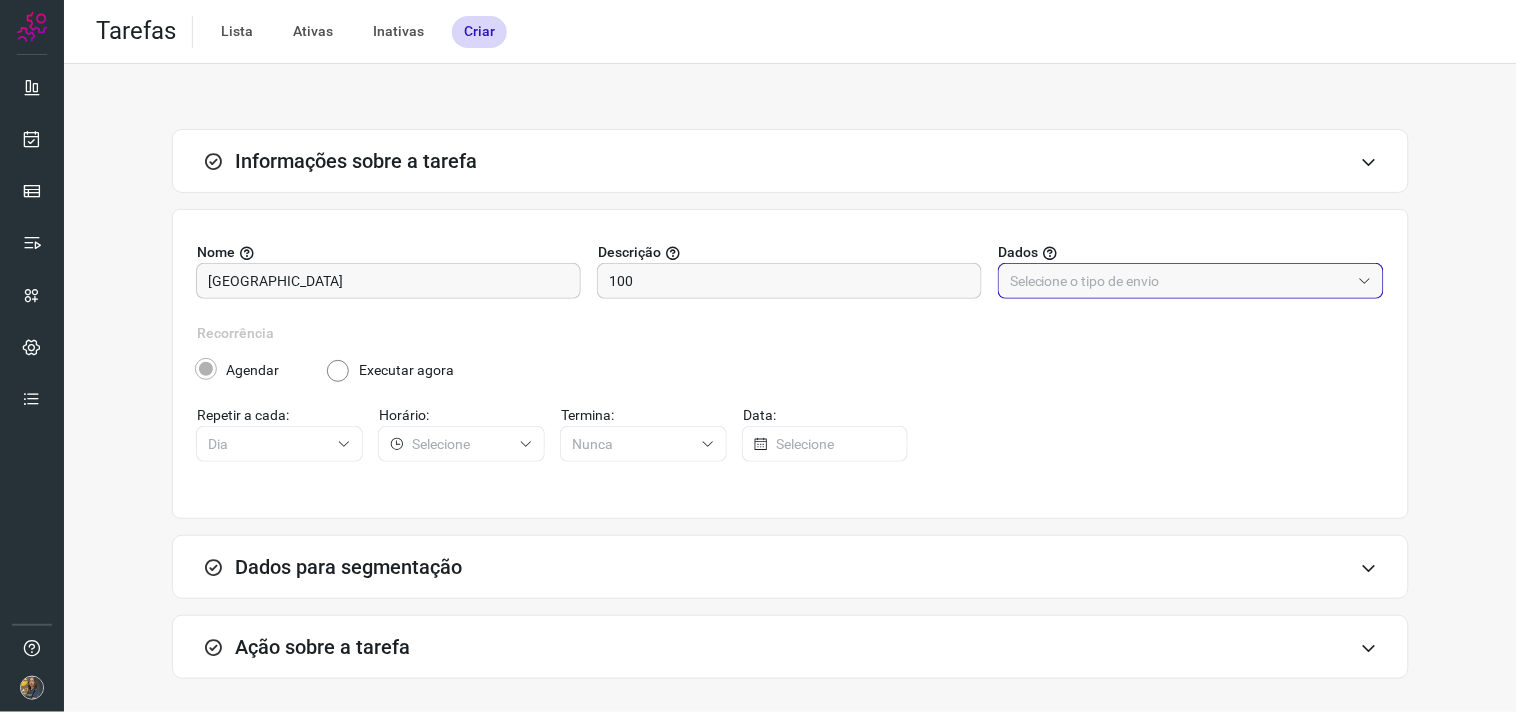 click at bounding box center [1180, 281] 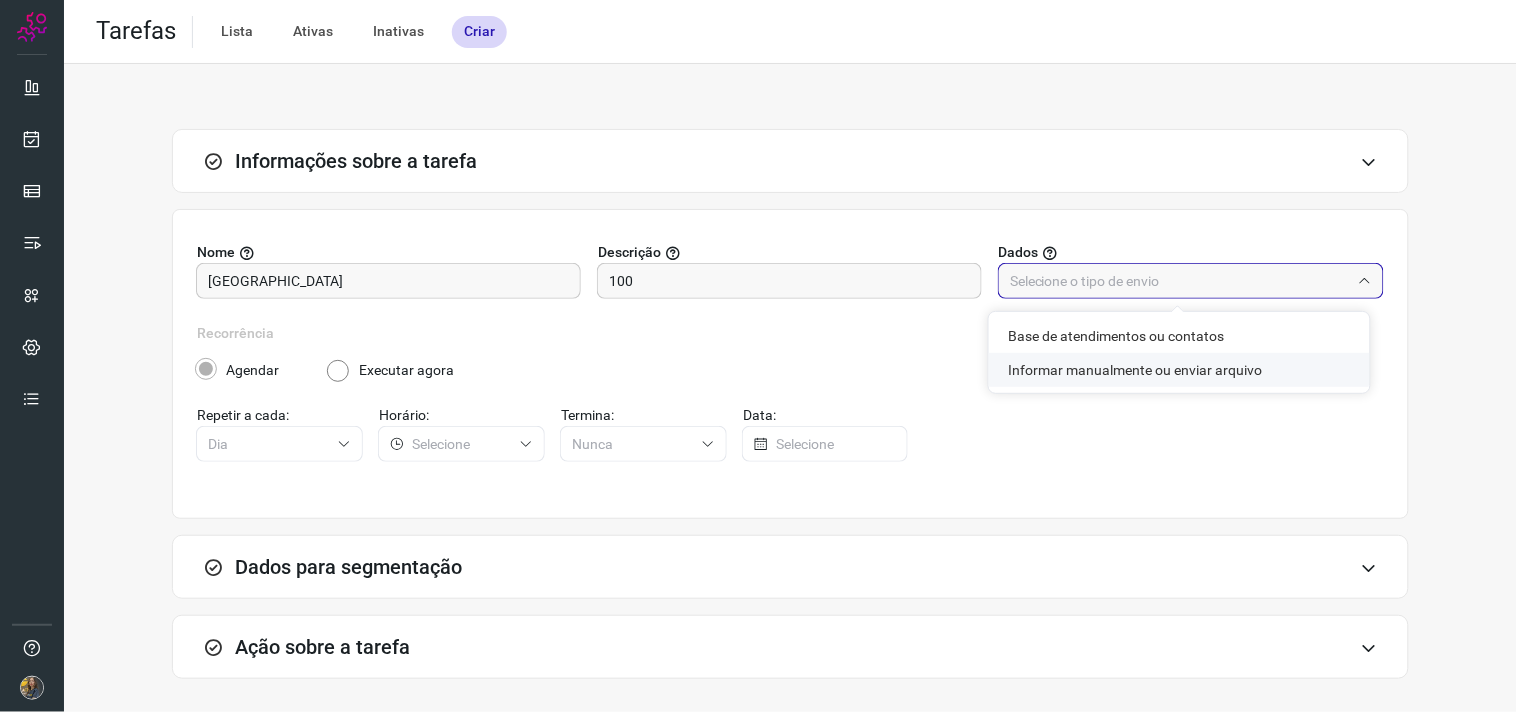 click on "Informar manualmente ou enviar arquivo" 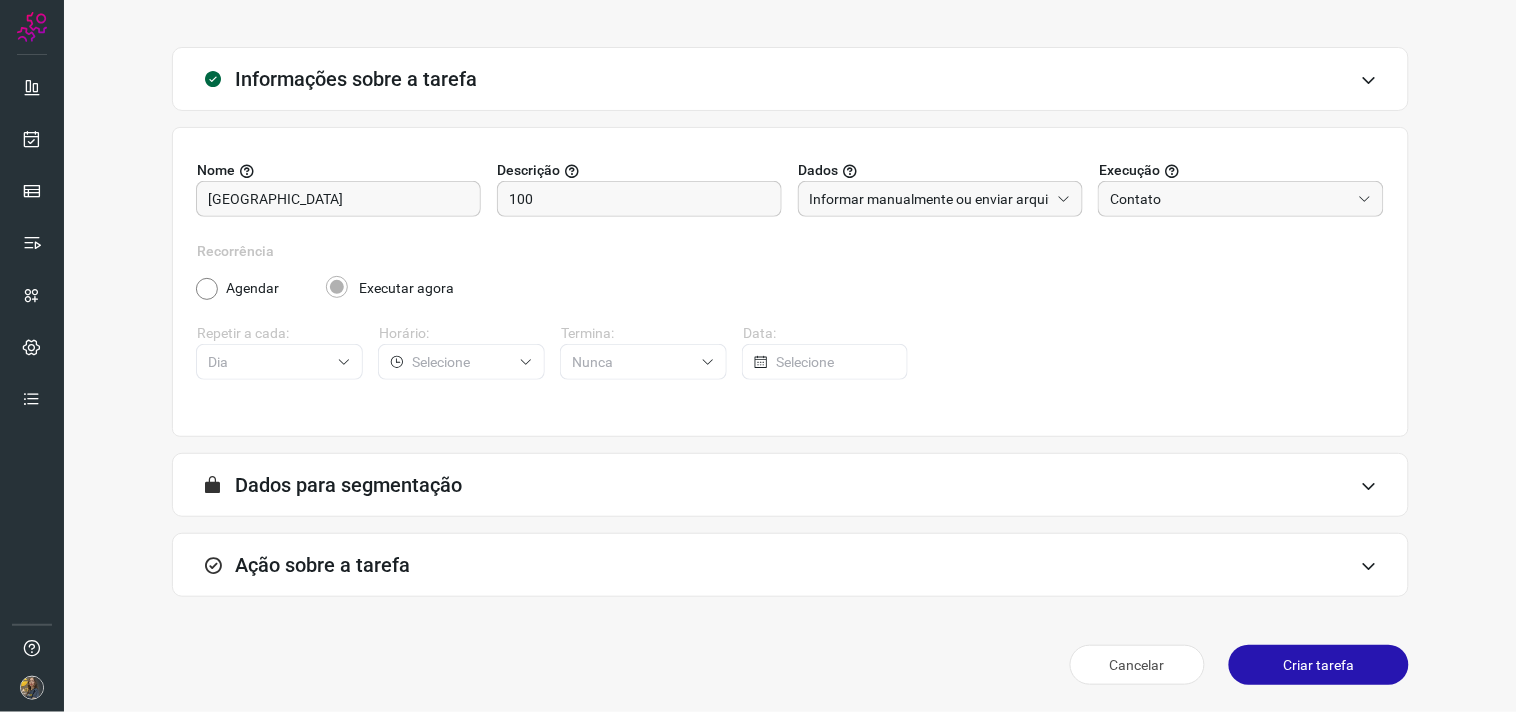 drag, startPoint x: 441, startPoint y: 553, endPoint x: 458, endPoint y: 546, distance: 18.384777 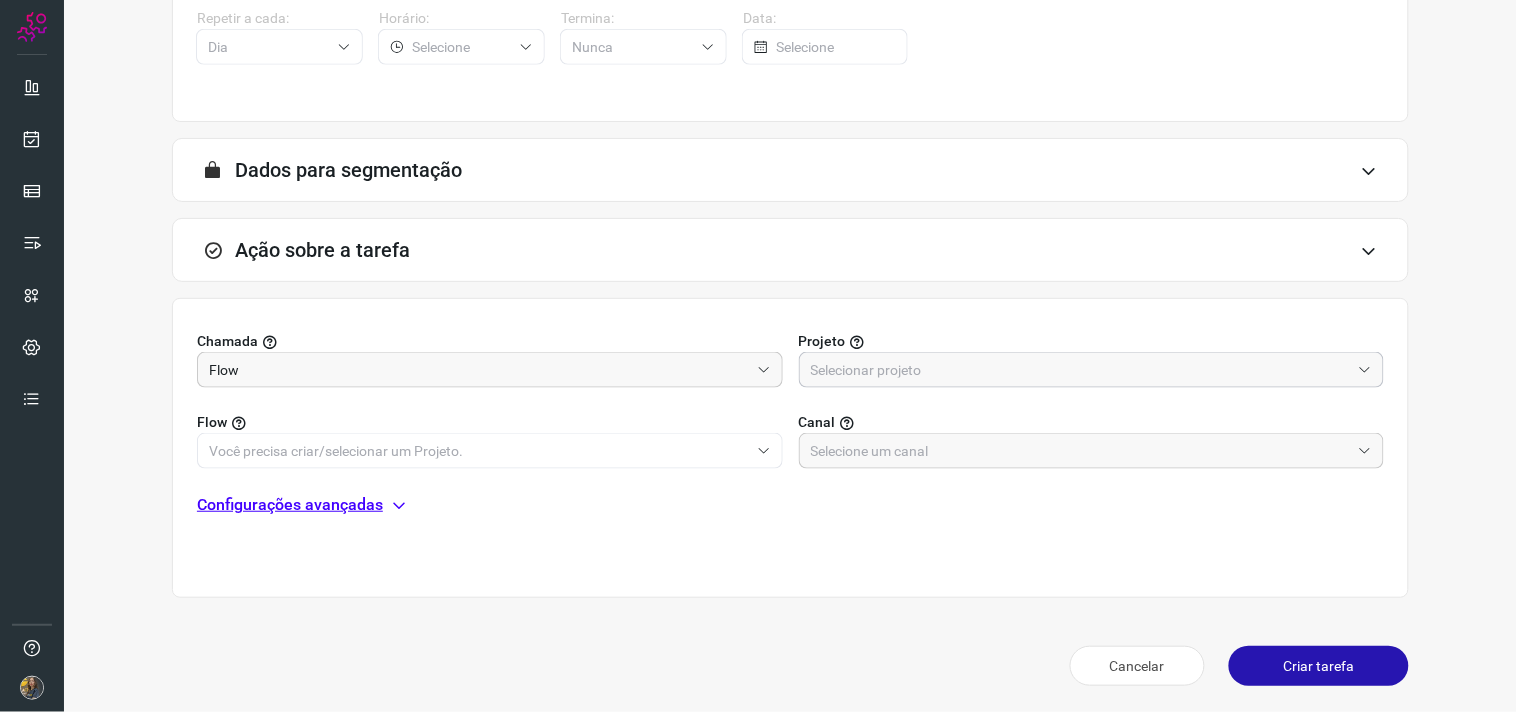 scroll, scrollTop: 398, scrollLeft: 0, axis: vertical 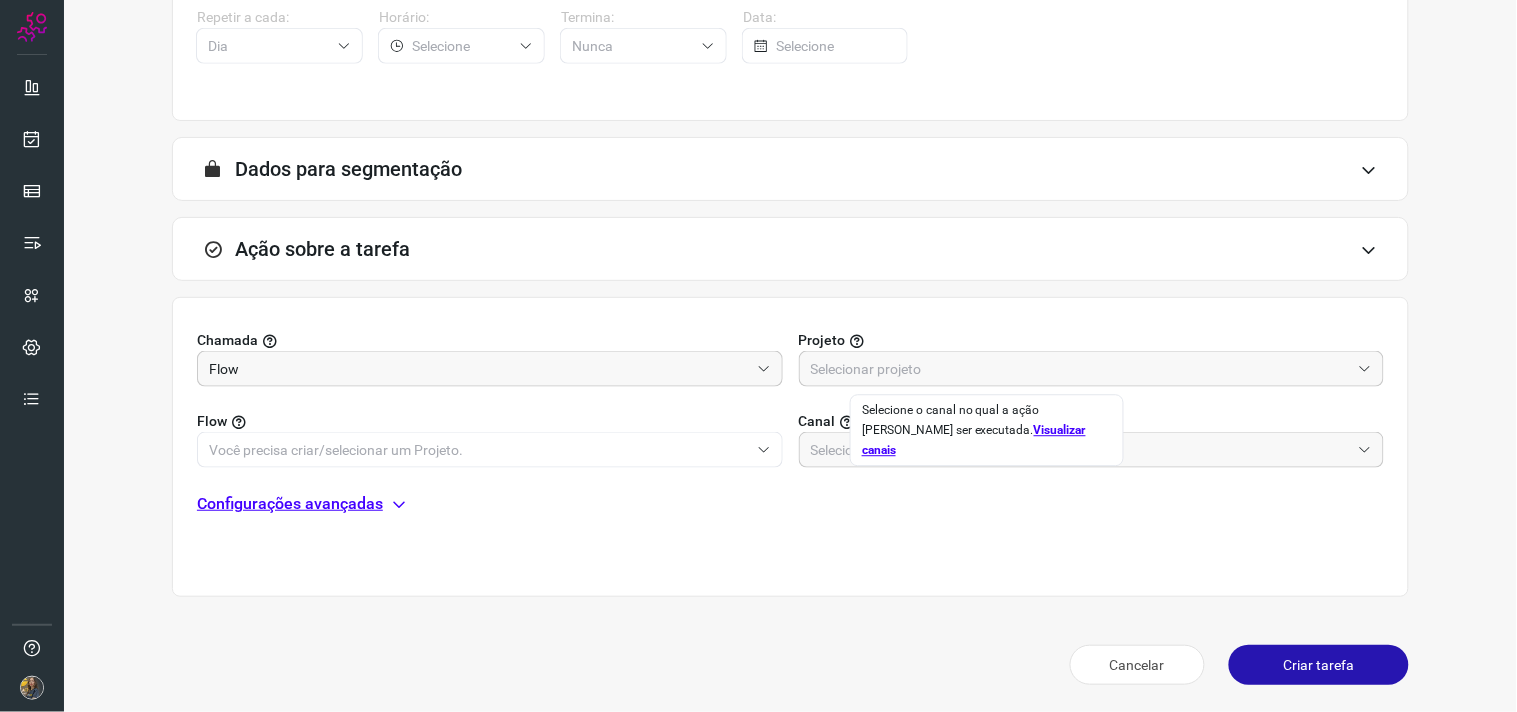 click on "Projeto" at bounding box center (1092, 340) 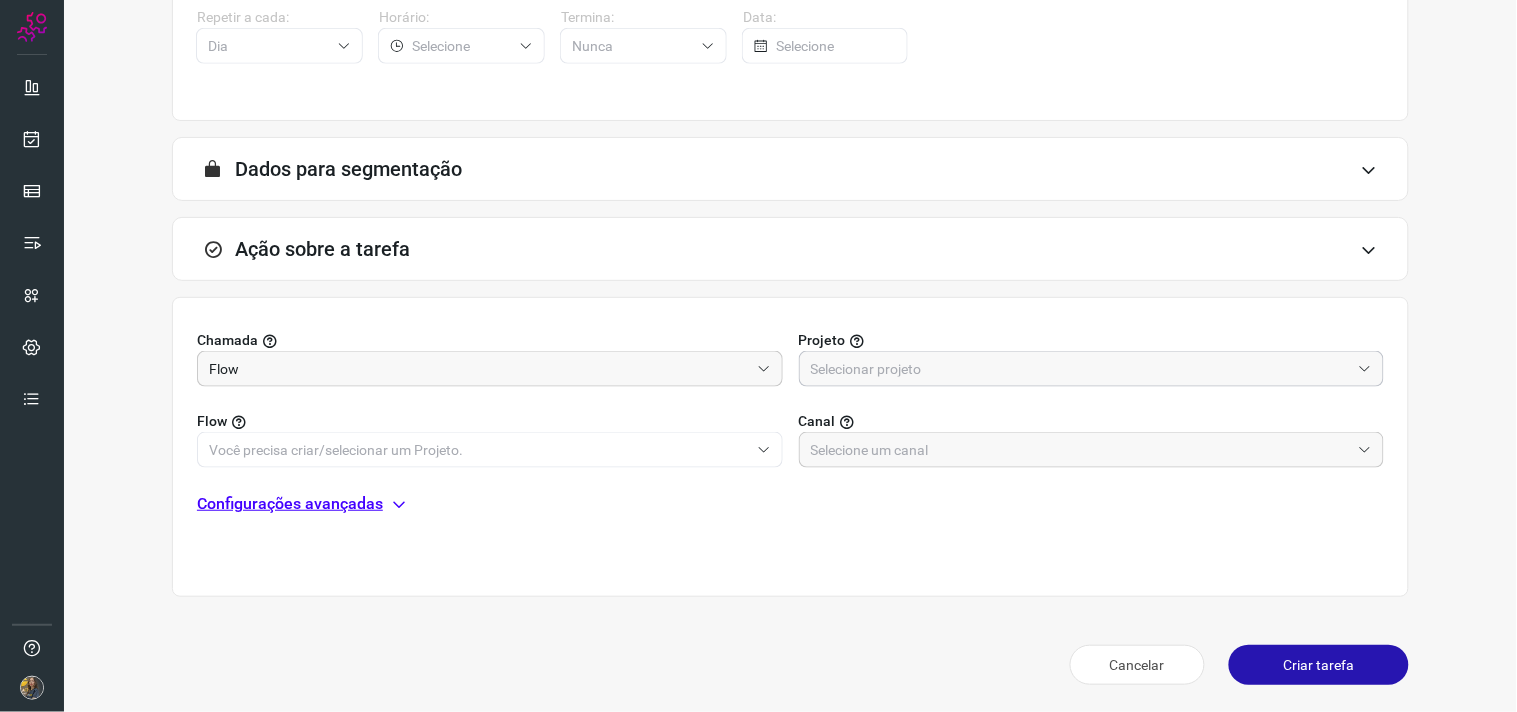 click at bounding box center [1081, 369] 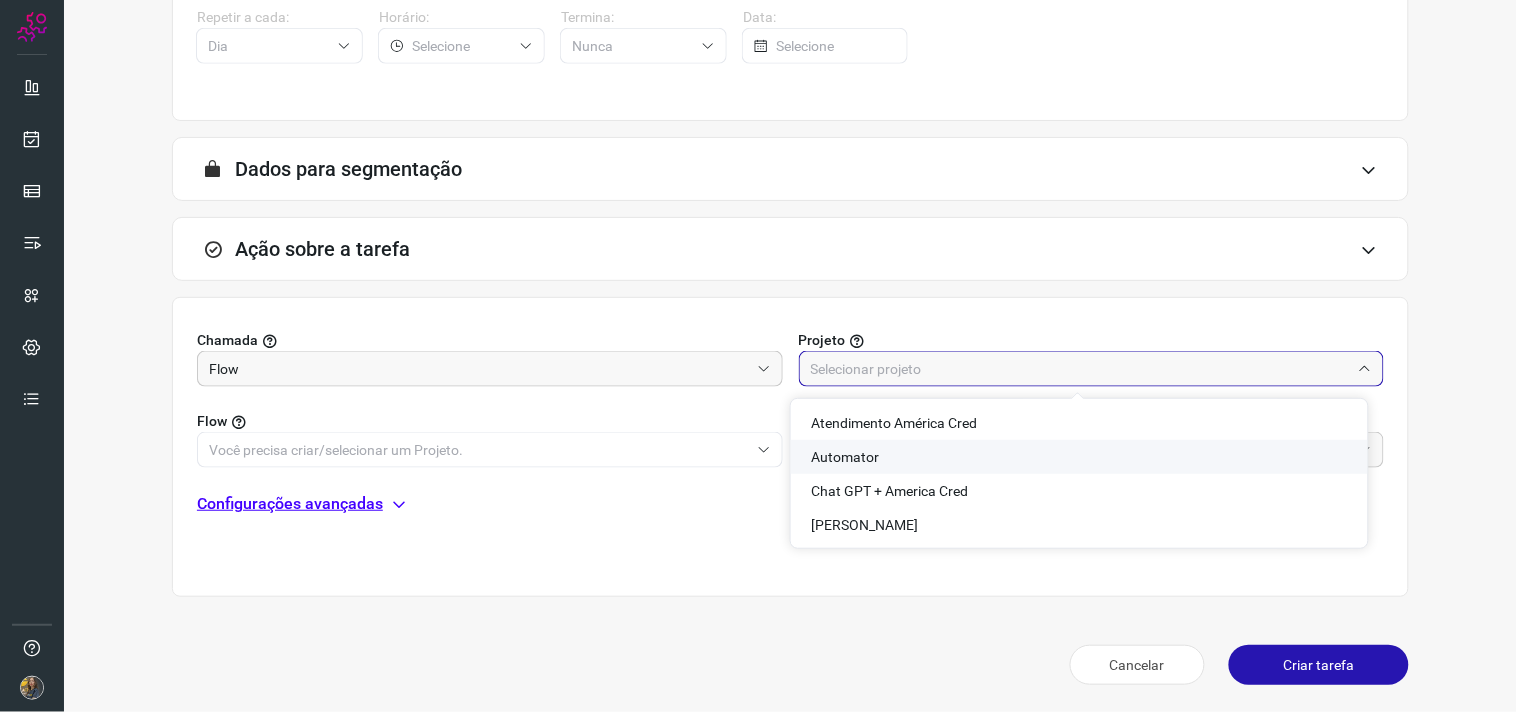 click on "Automator" 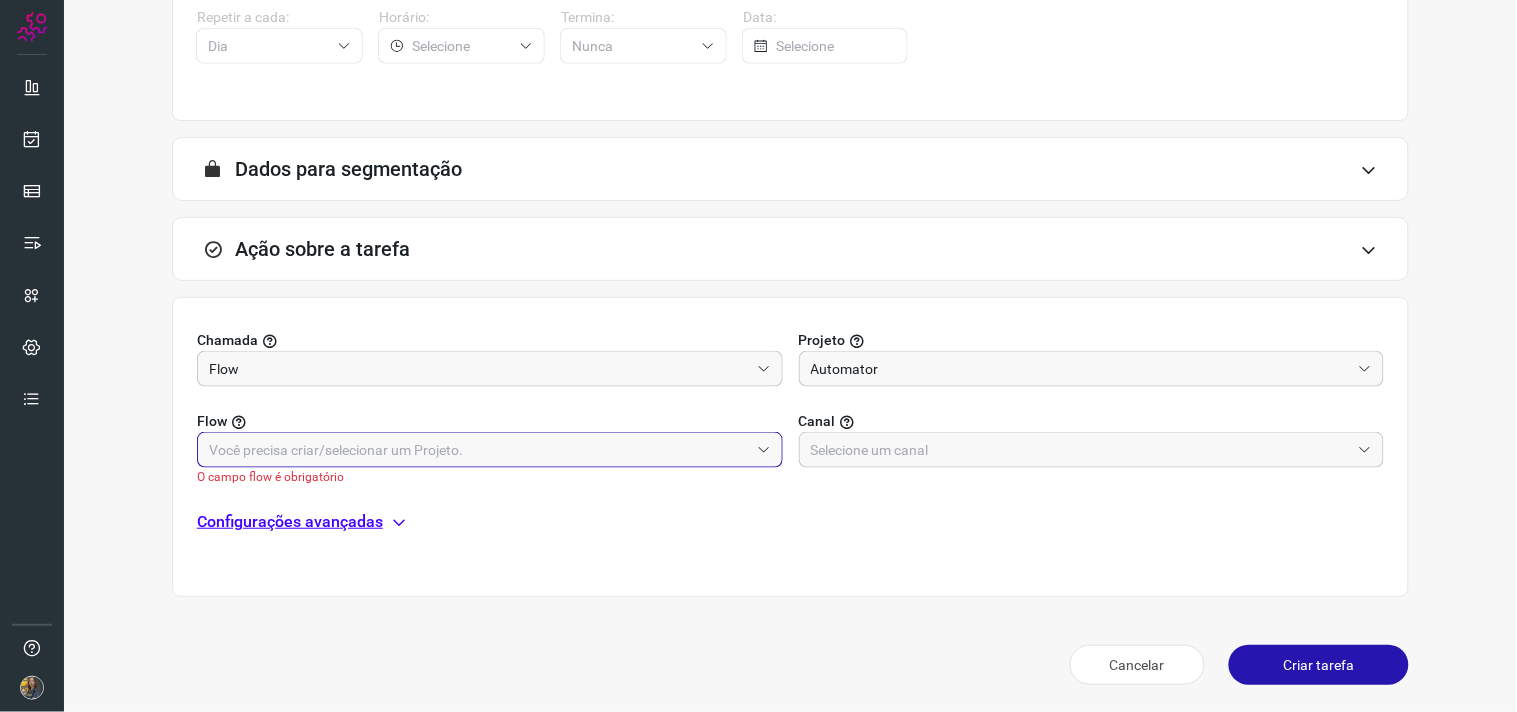 click at bounding box center [479, 450] 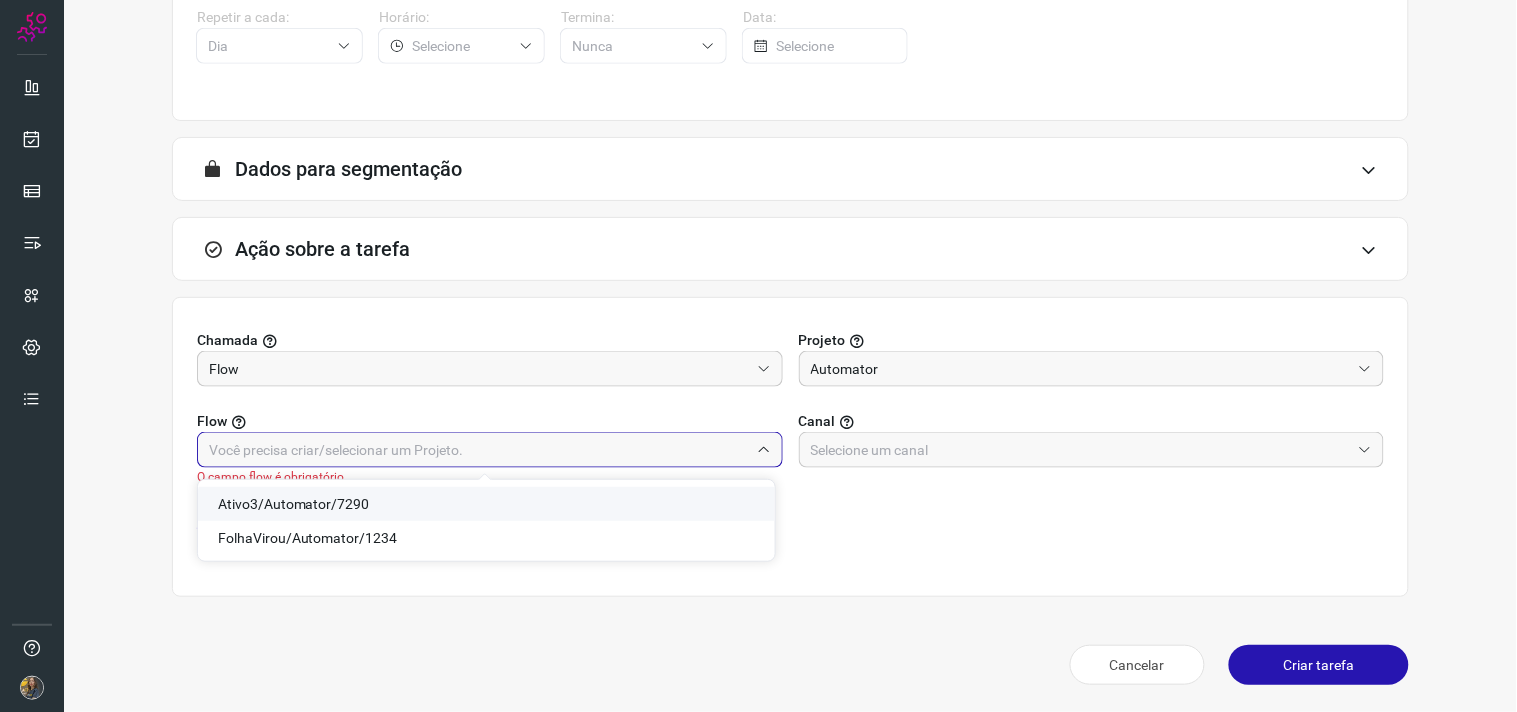 click on "Ativo3/Automator/7290" 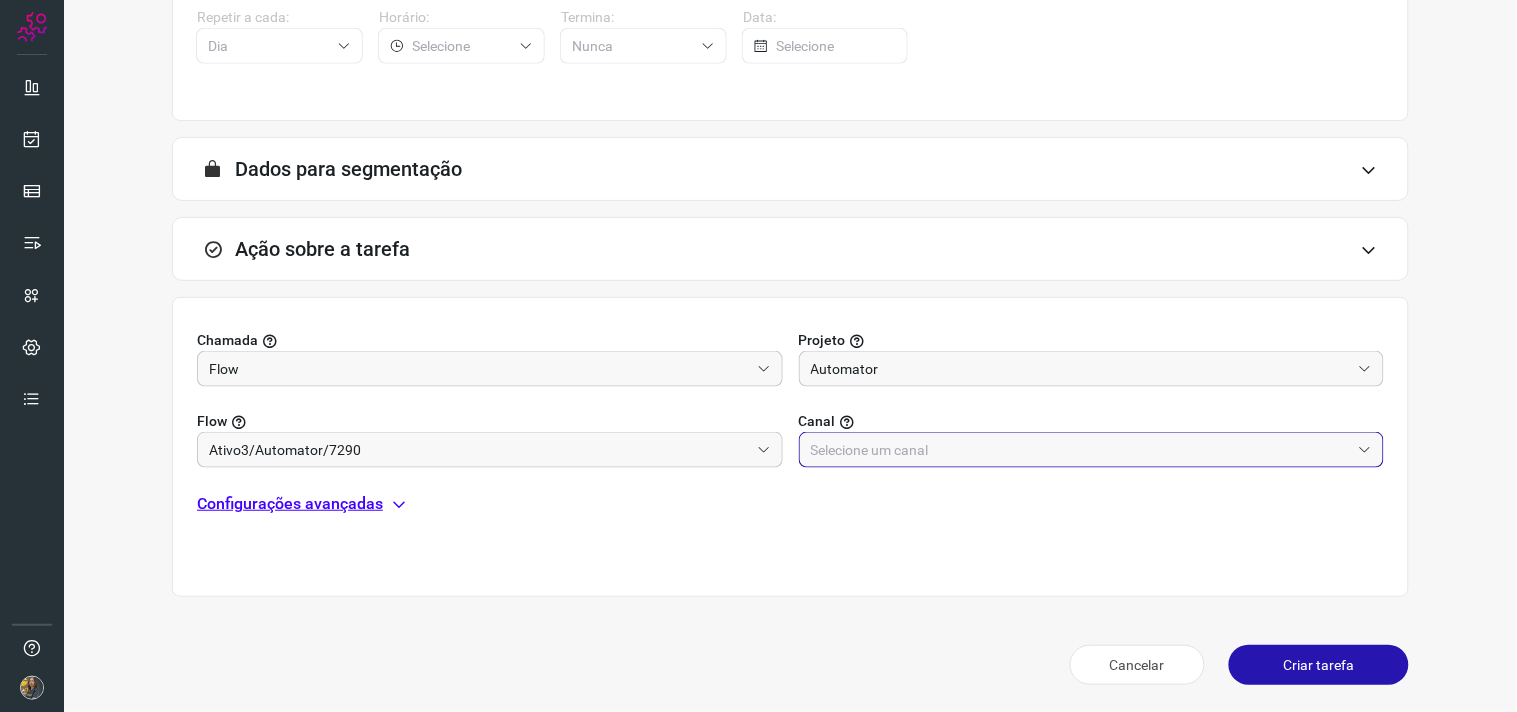 click at bounding box center [1081, 450] 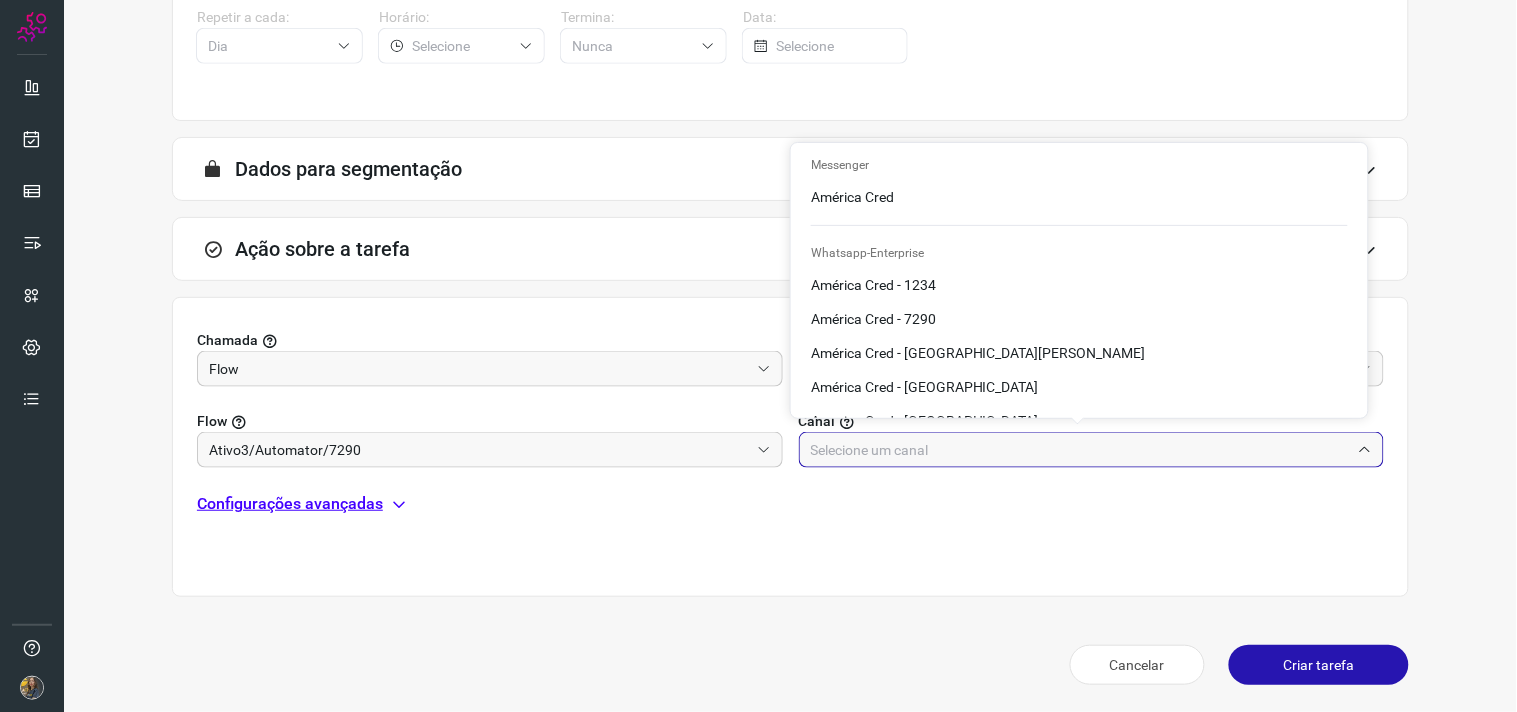 click at bounding box center [1081, 450] 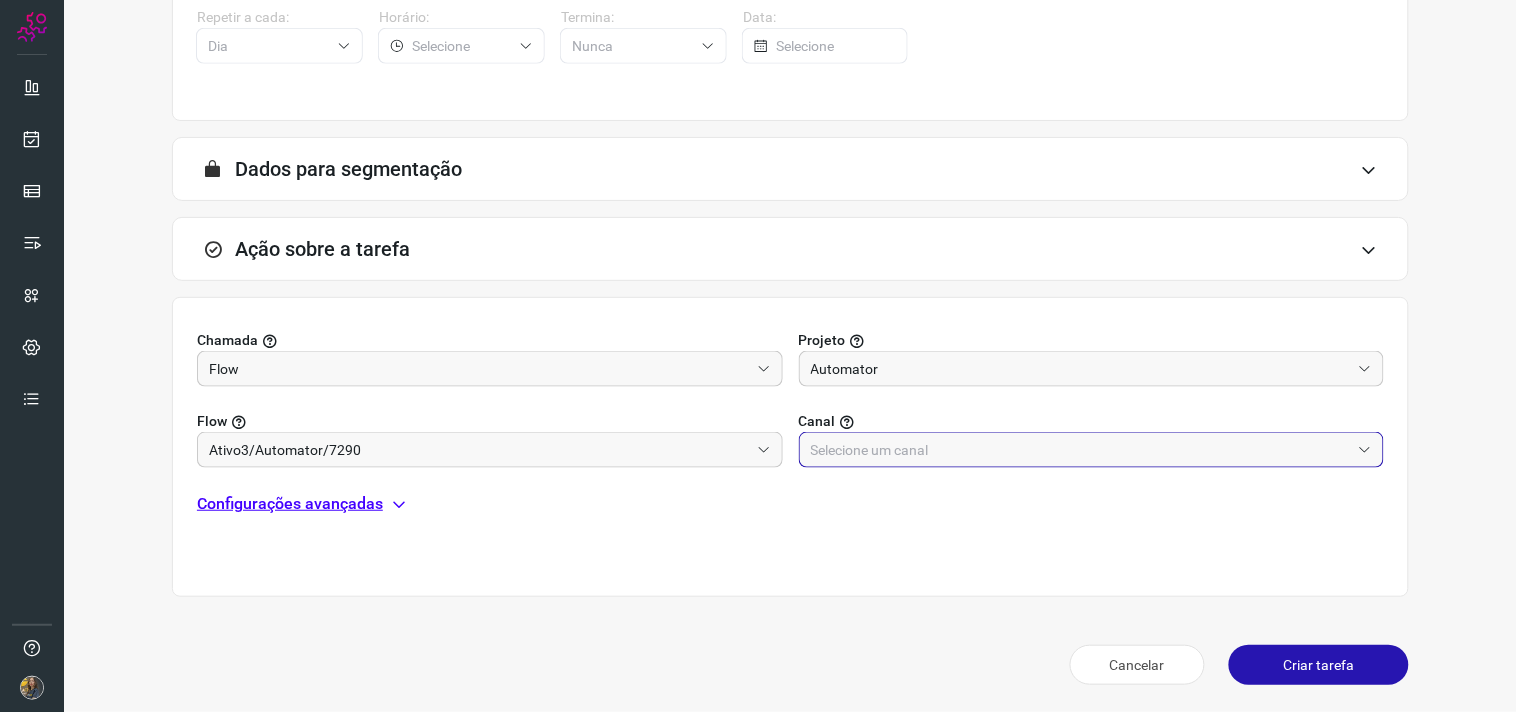 click at bounding box center (1081, 450) 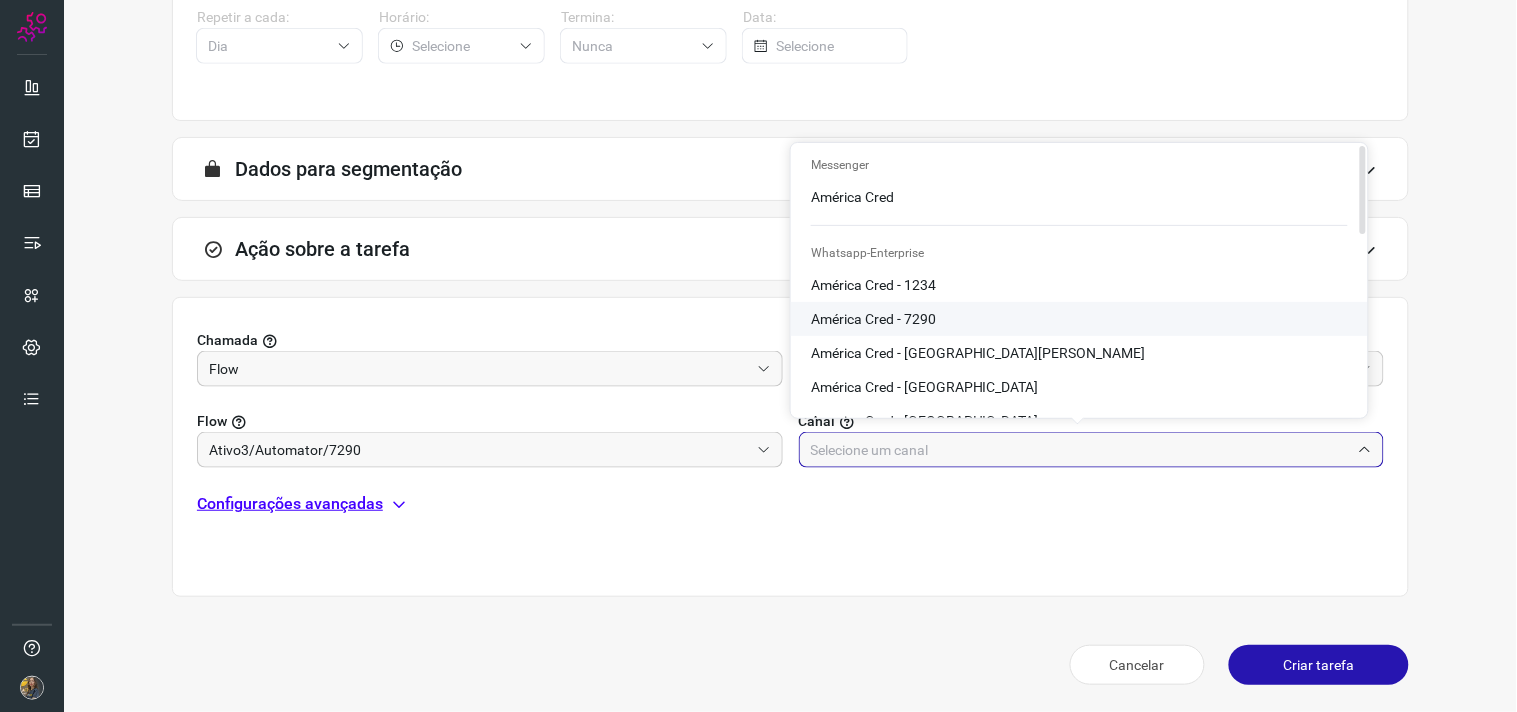 click on "América Cred - 7290" 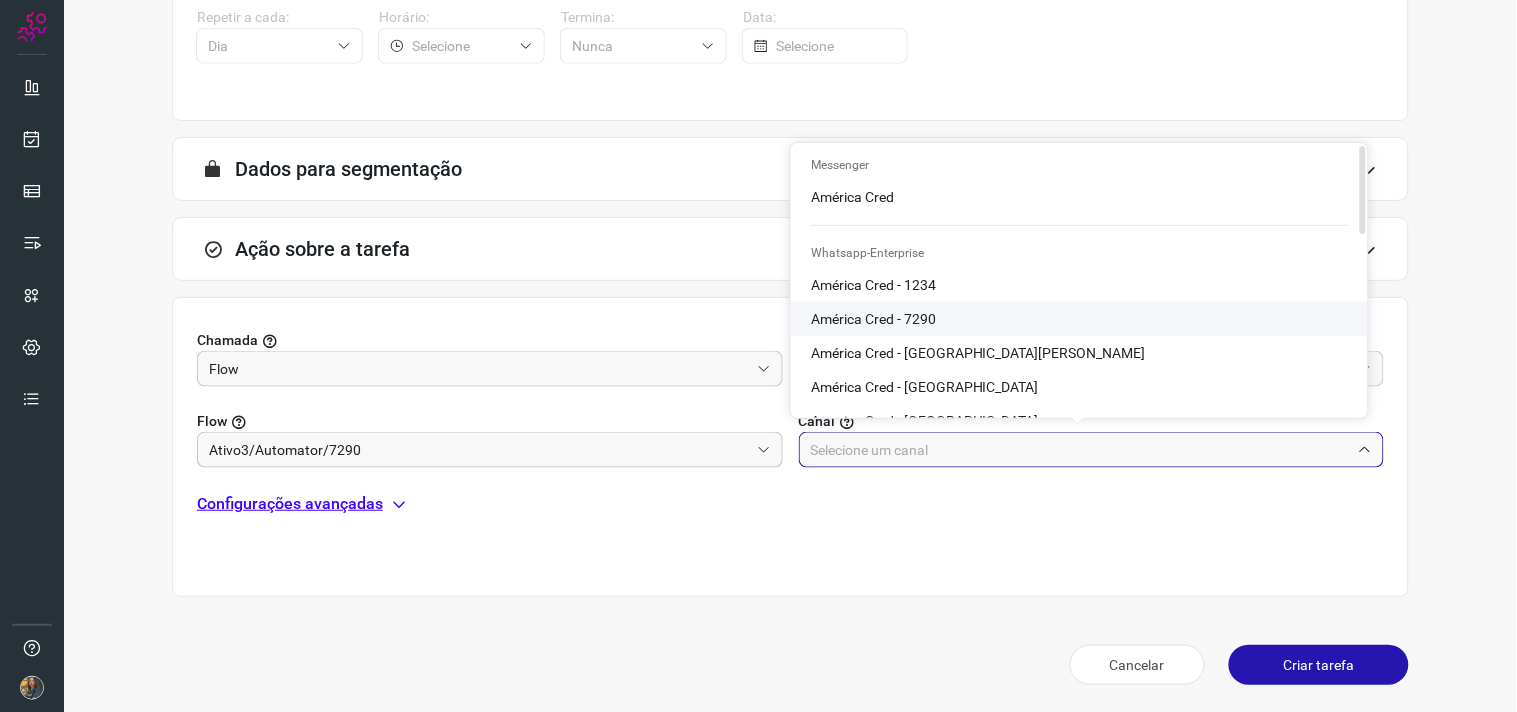 type on "América Cred - 7290" 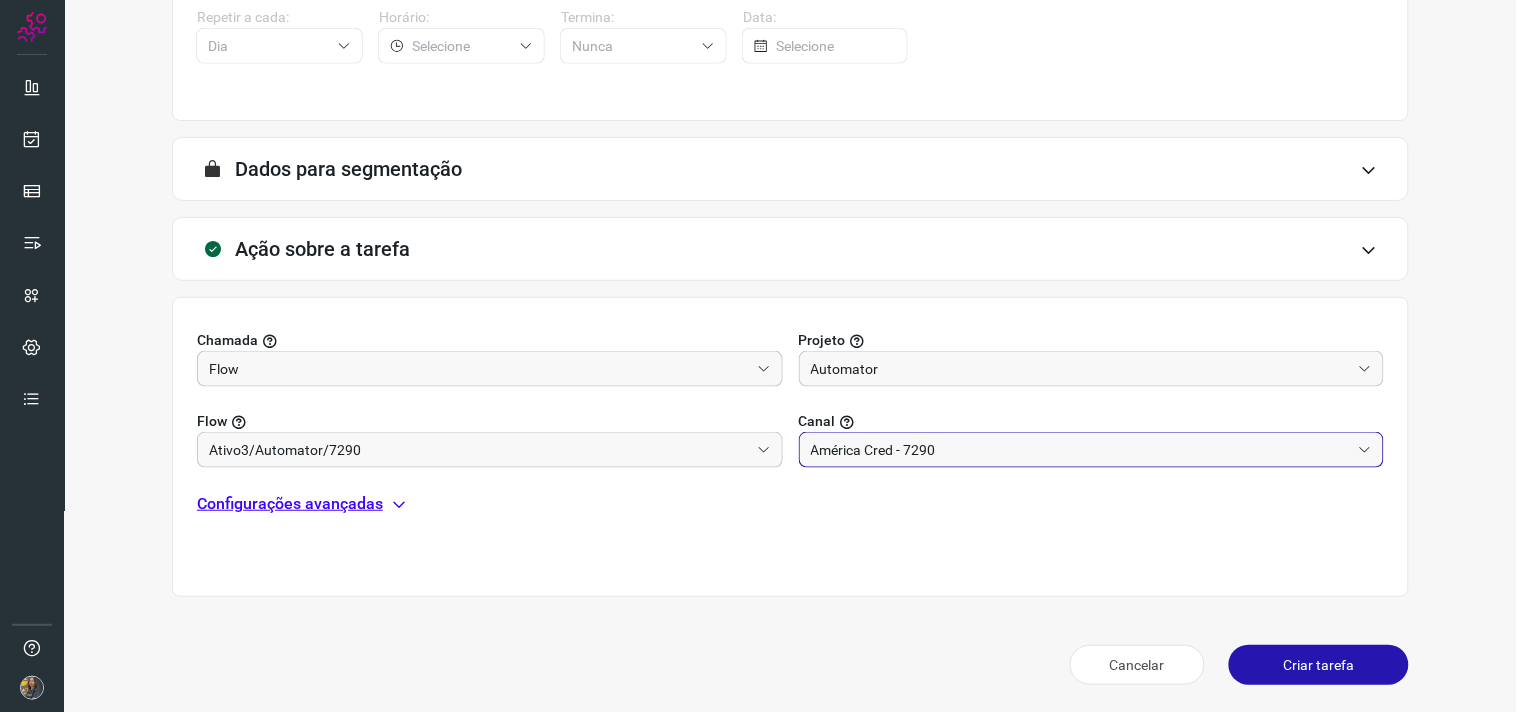click on "Configurações avançadas" at bounding box center [290, 504] 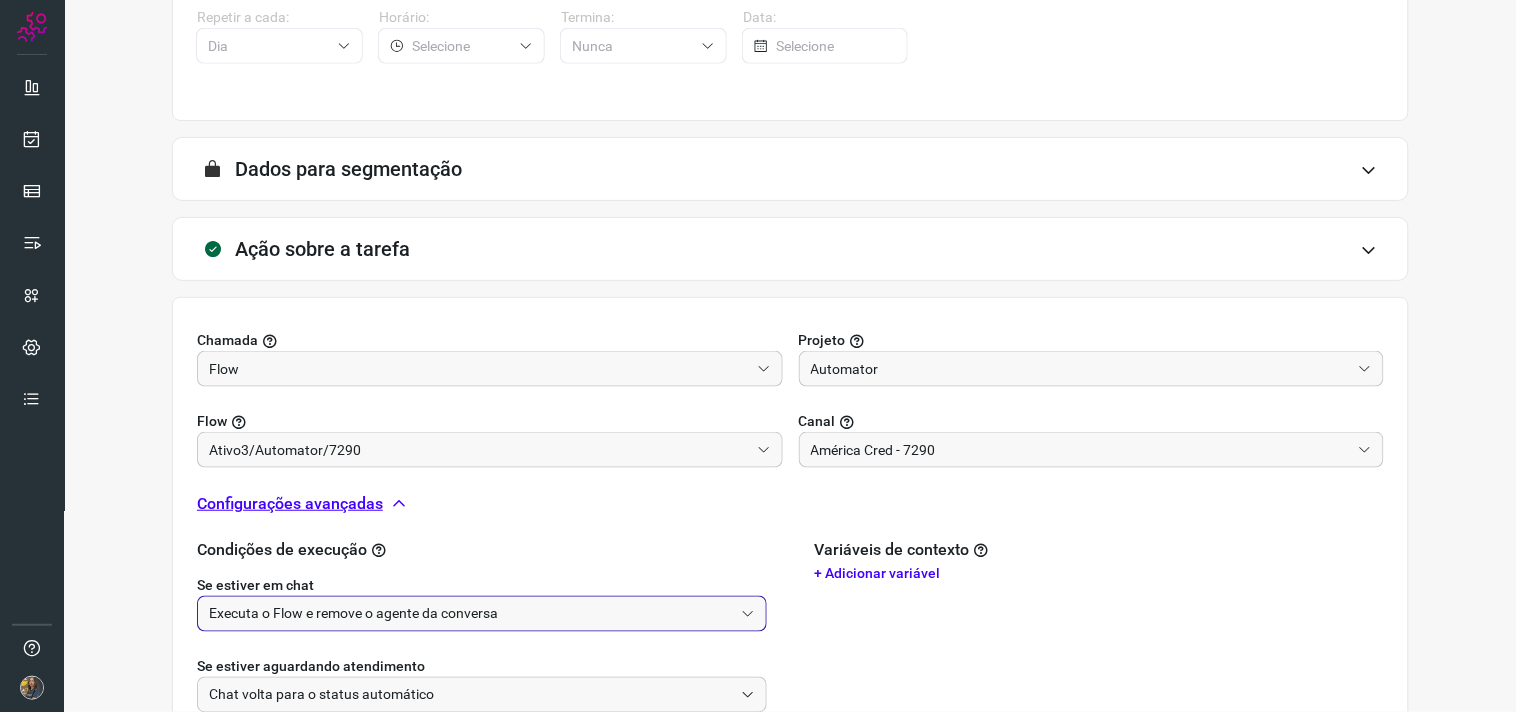 click on "Executa o Flow e remove o agente da conversa" at bounding box center (471, 614) 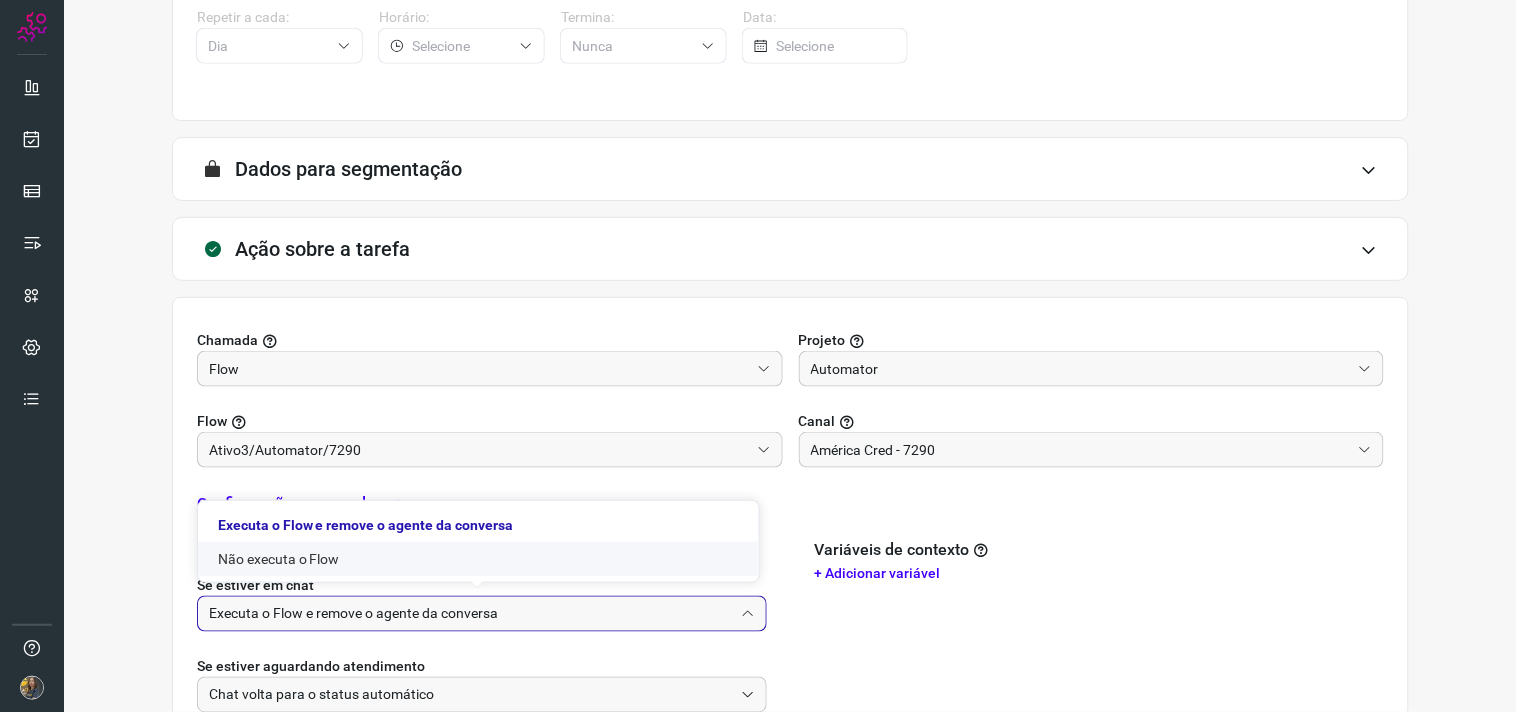 click on "Não executa o Flow" 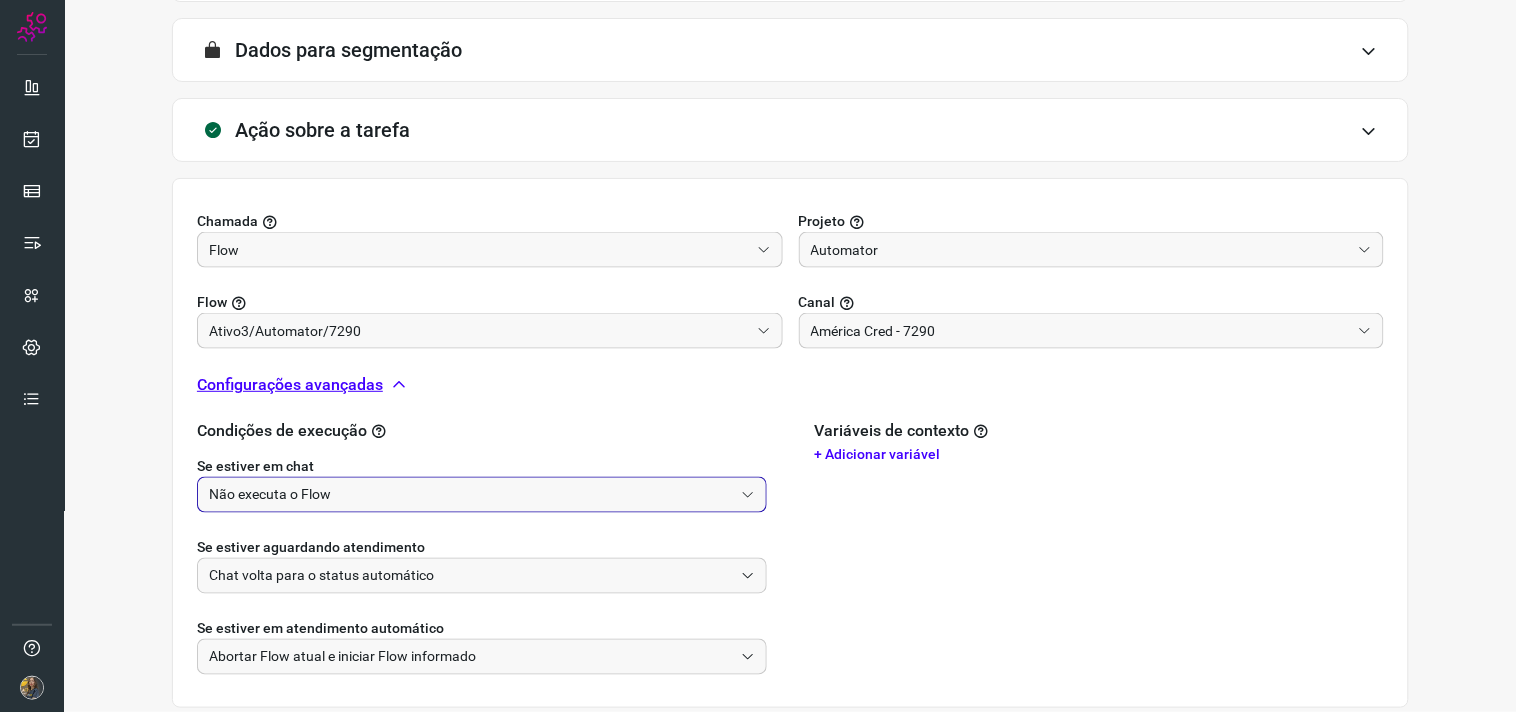 scroll, scrollTop: 628, scrollLeft: 0, axis: vertical 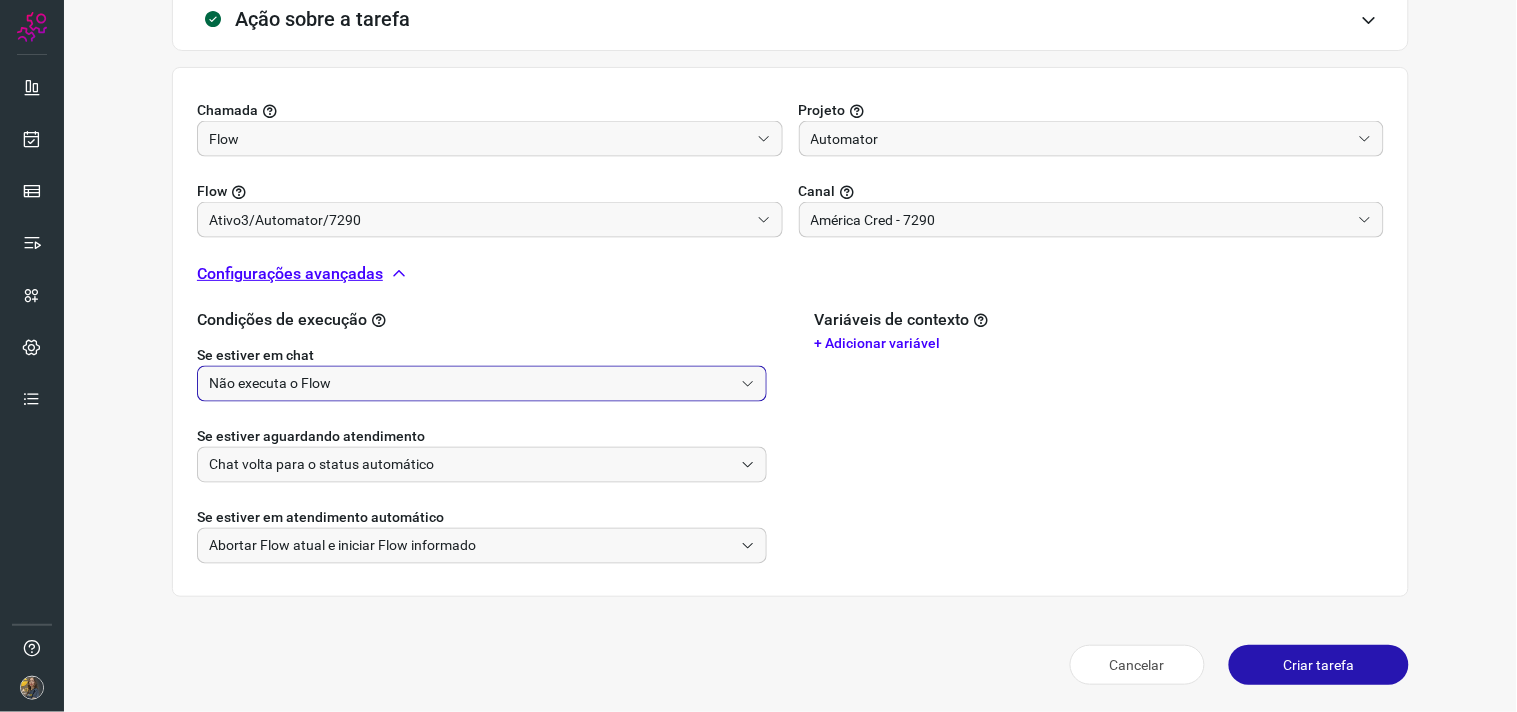 click on "Criar tarefa" at bounding box center [1319, 665] 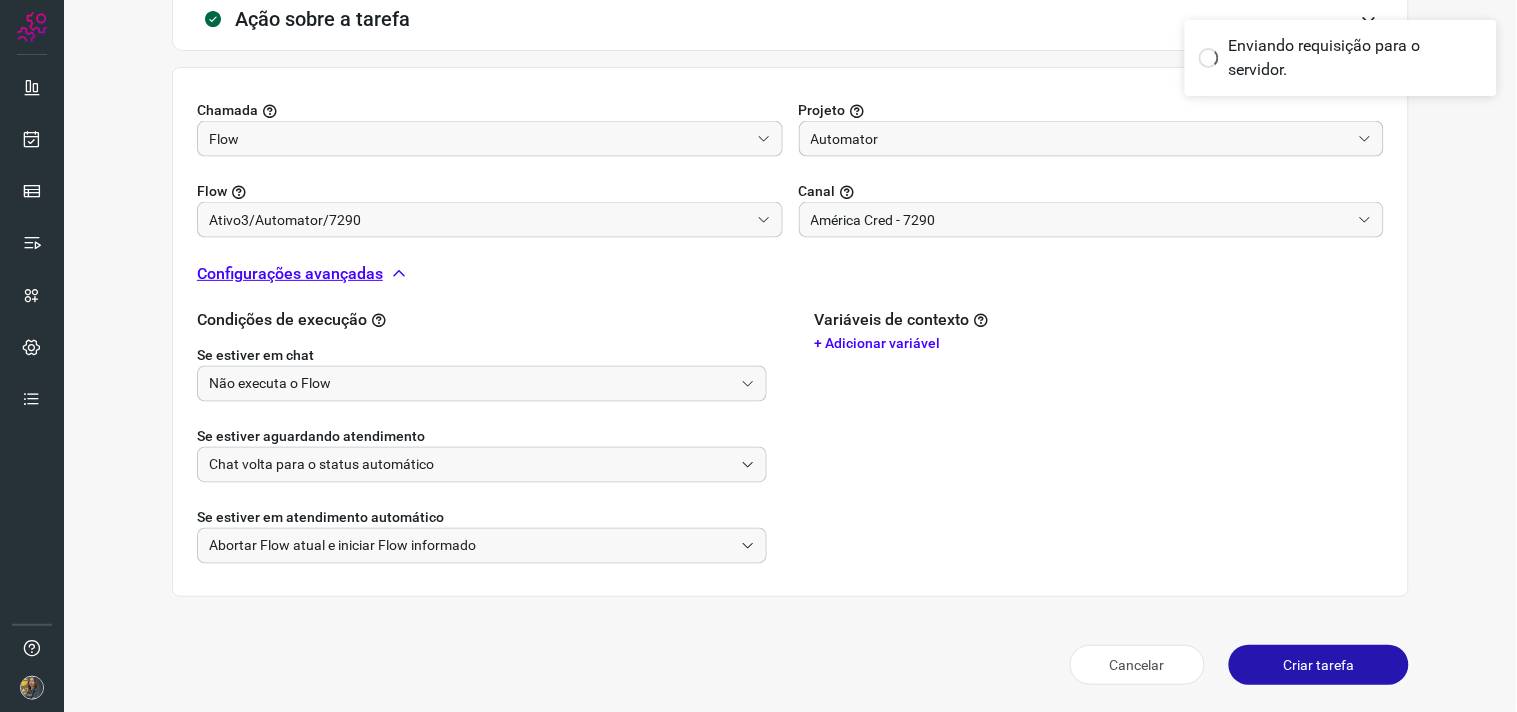 scroll, scrollTop: 321, scrollLeft: 0, axis: vertical 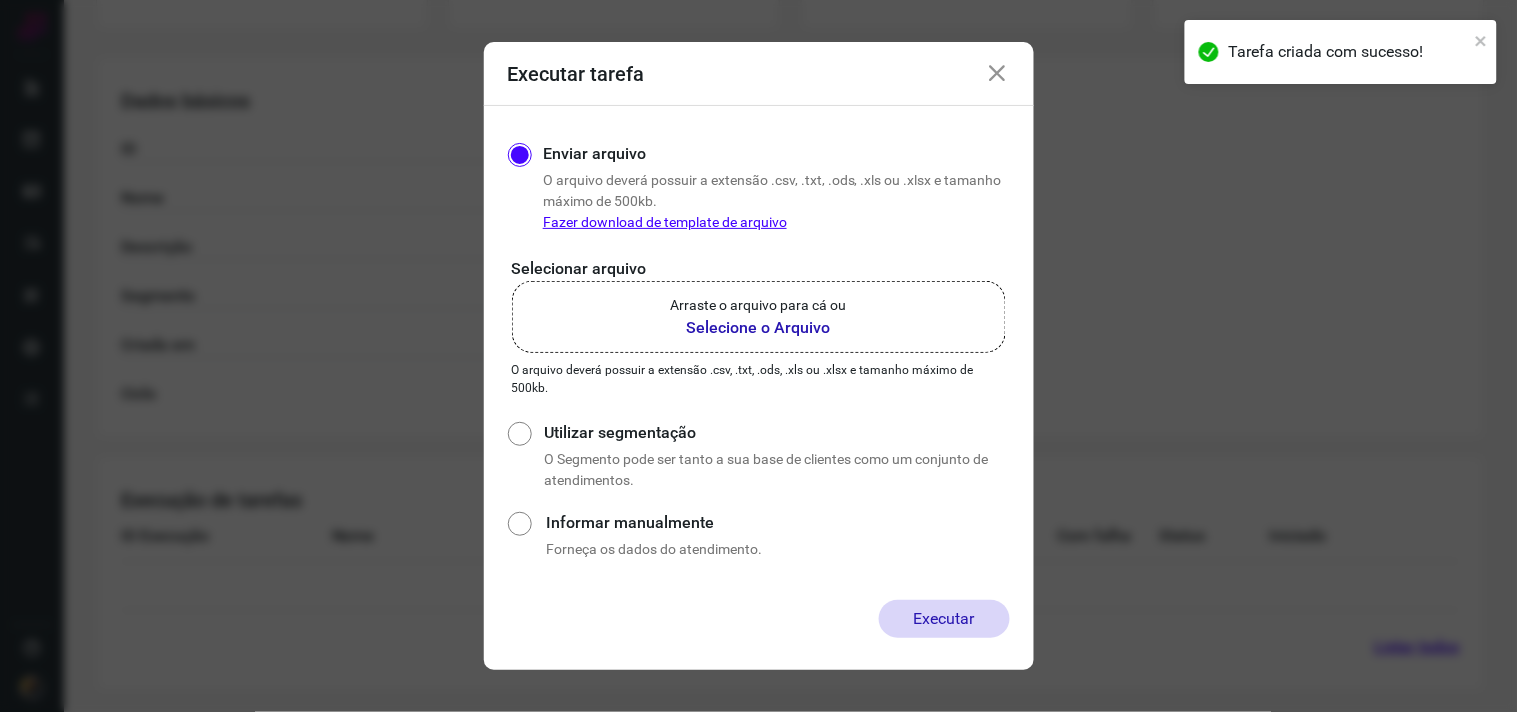 click on "Arraste o arquivo para cá ou" at bounding box center (759, 305) 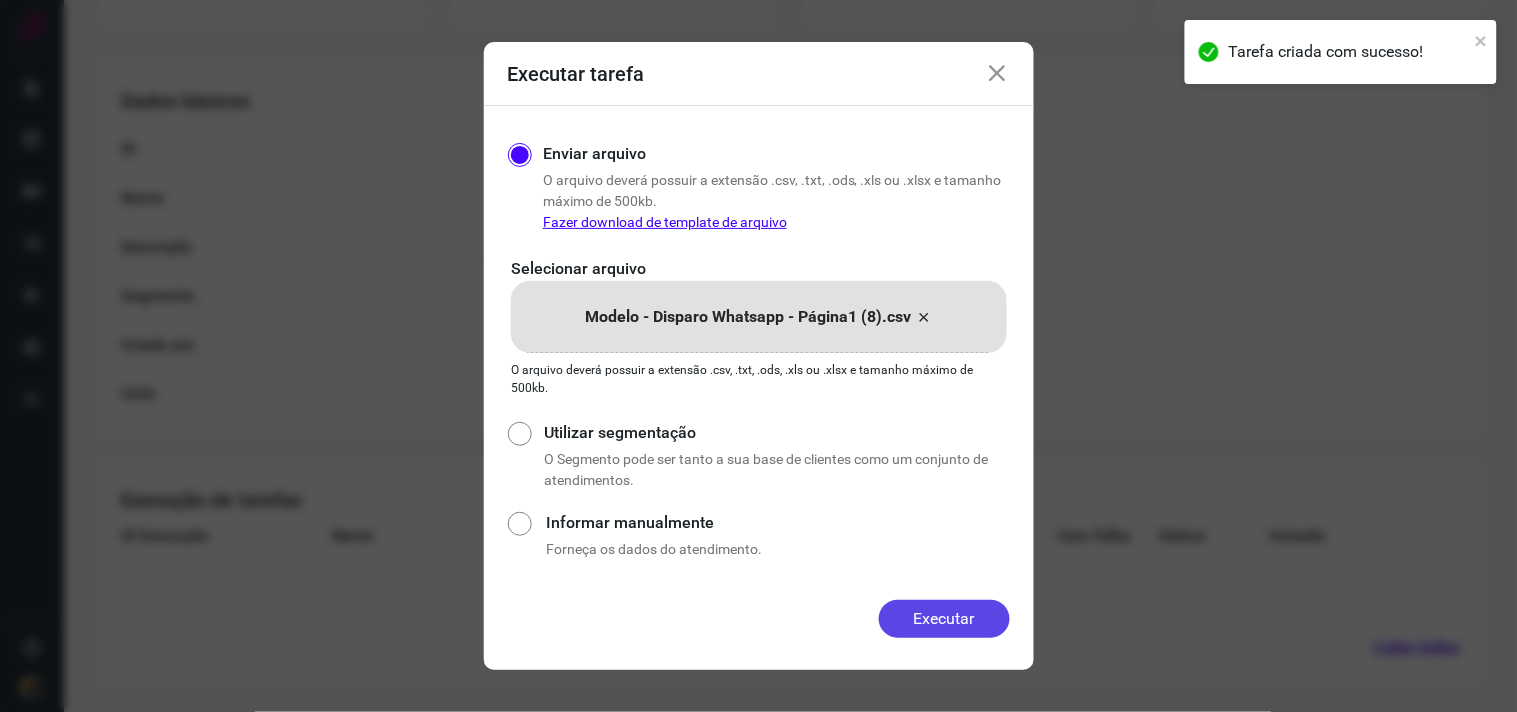 click on "Executar" at bounding box center (944, 619) 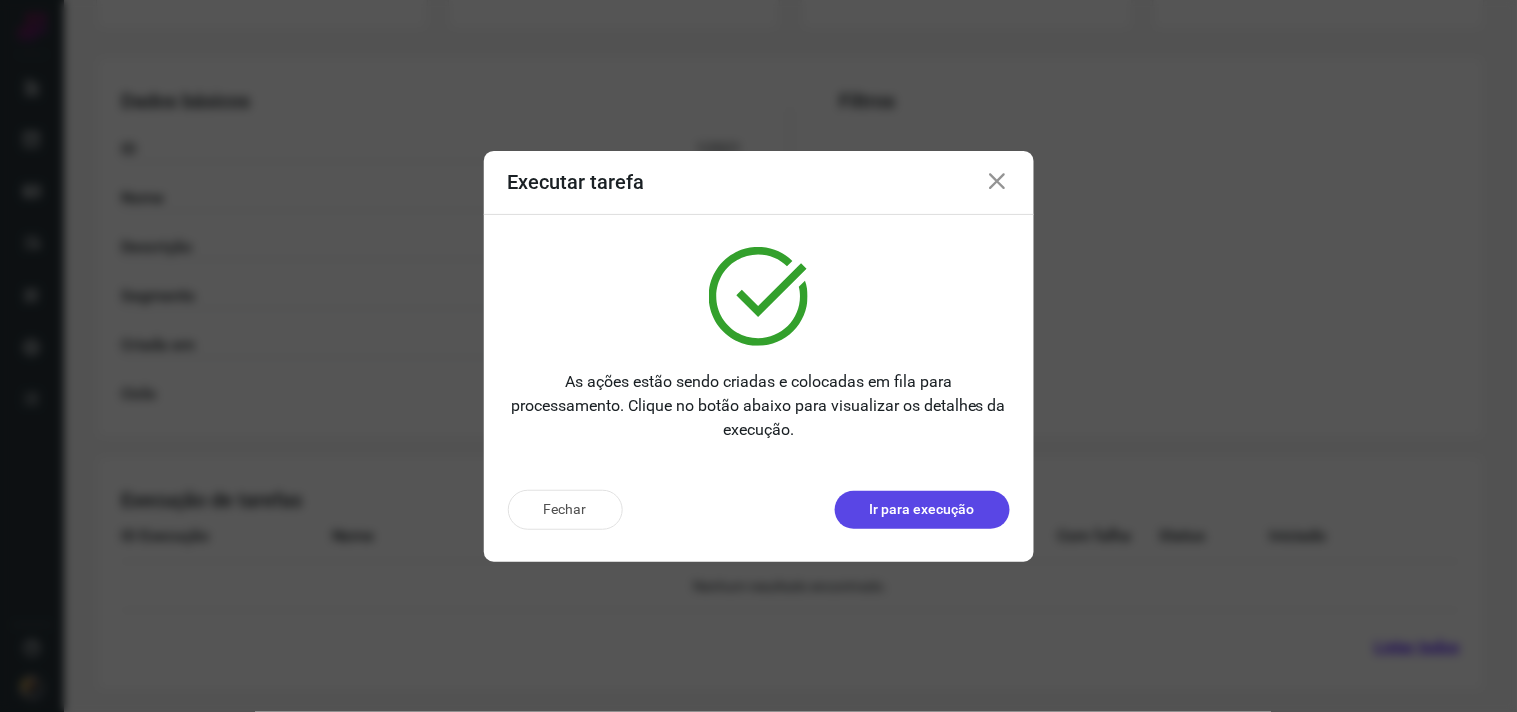 click on "Ir para execução" at bounding box center [922, 510] 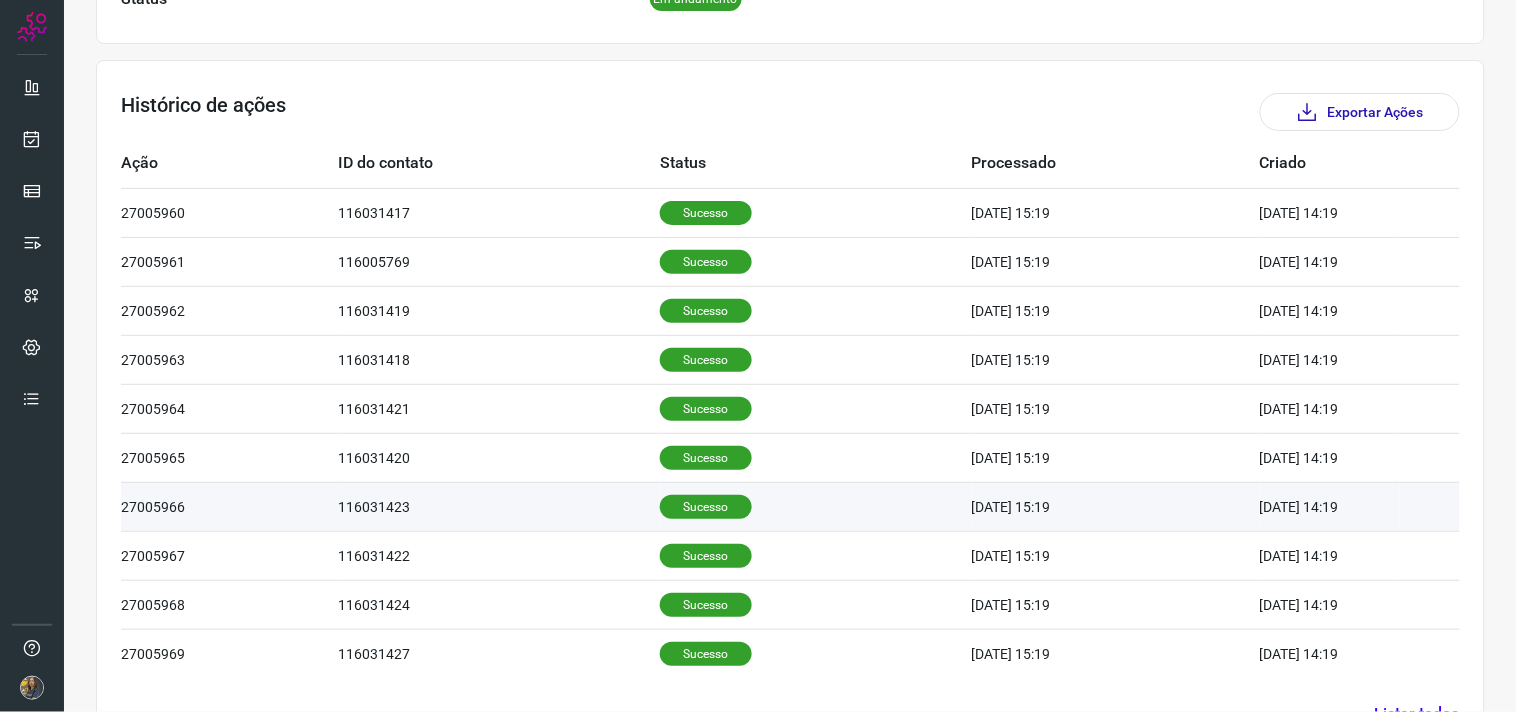 scroll, scrollTop: 604, scrollLeft: 0, axis: vertical 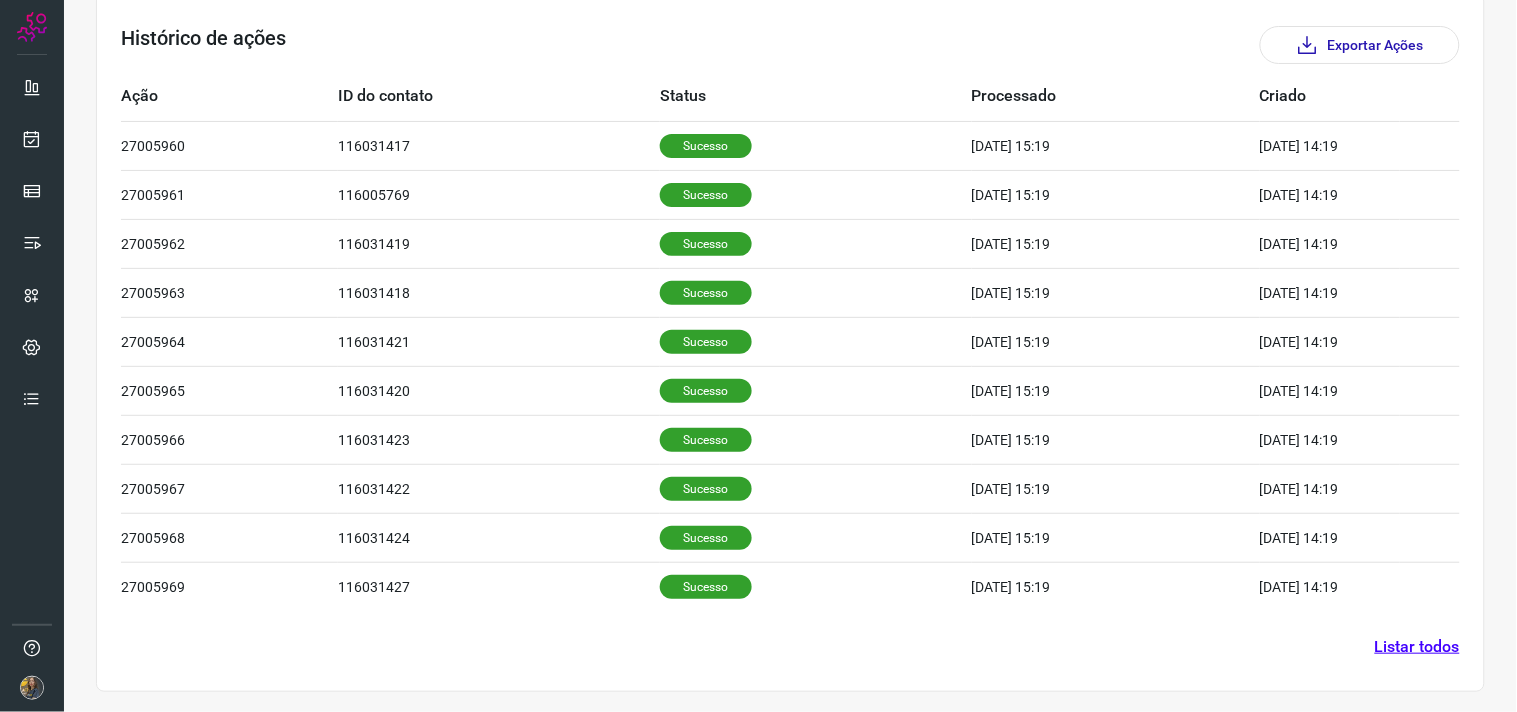 click on "Listar todos" at bounding box center [1417, 647] 